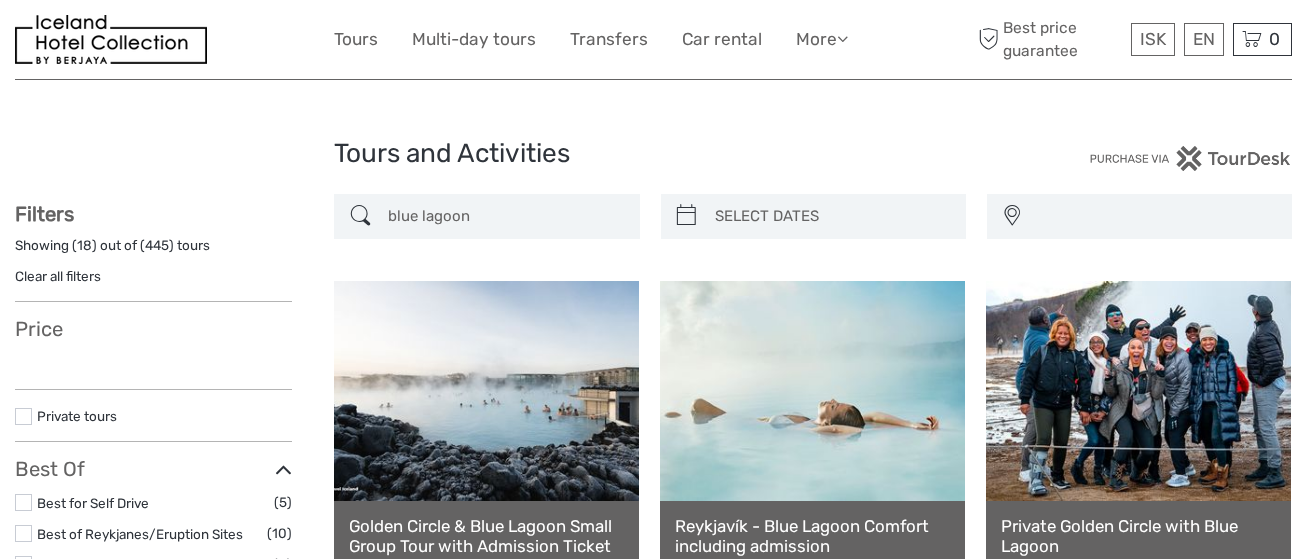 select 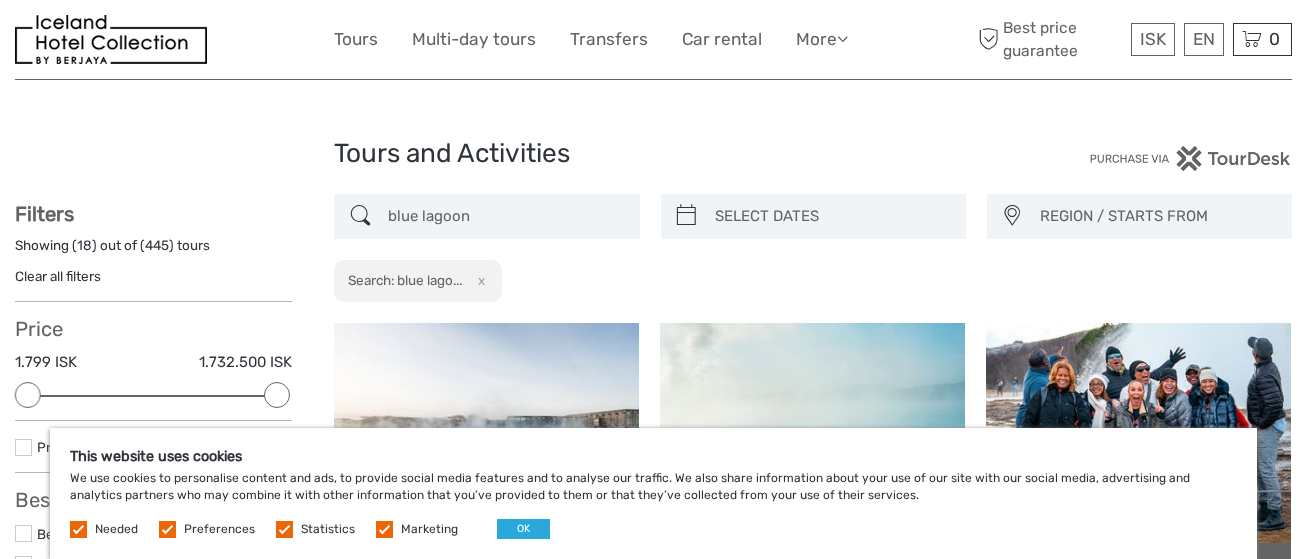 scroll, scrollTop: 0, scrollLeft: 0, axis: both 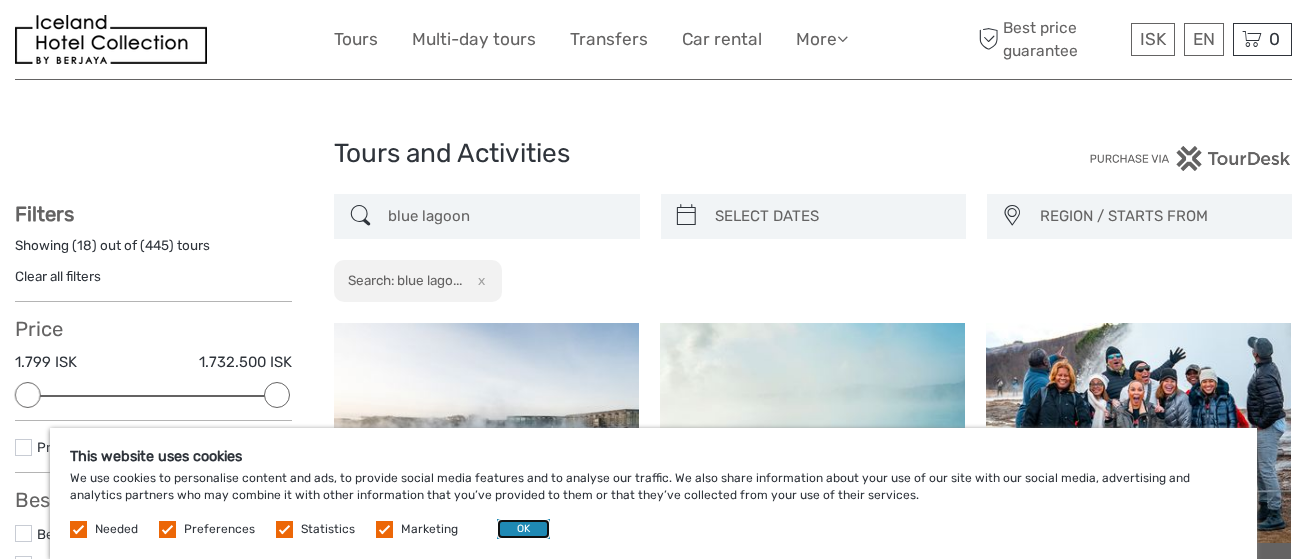 click on "OK" at bounding box center [523, 529] 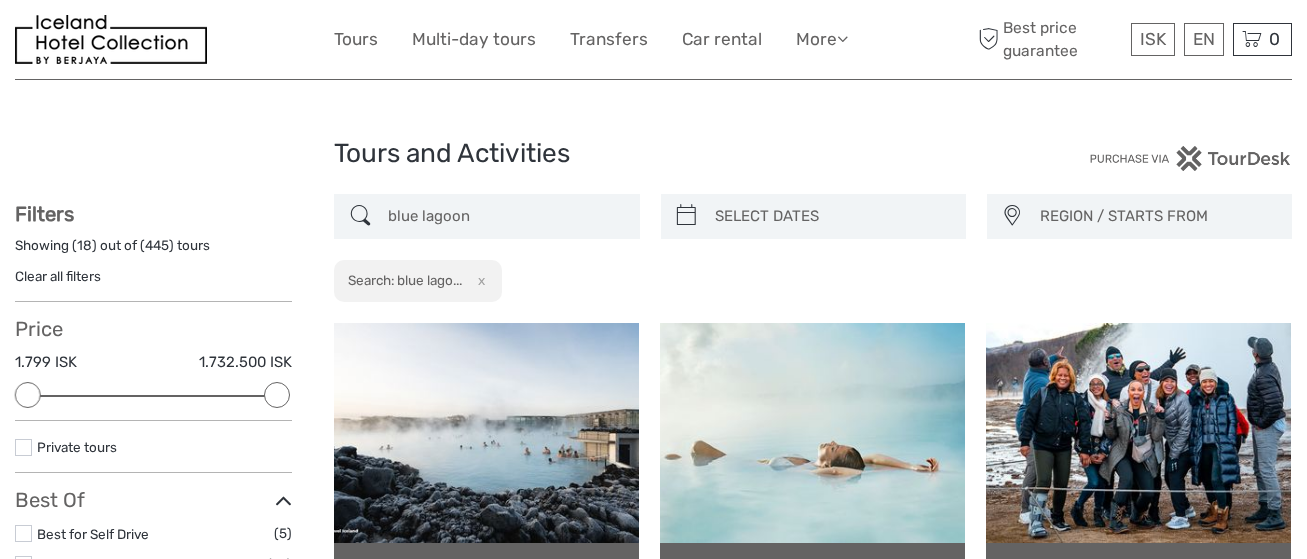 drag, startPoint x: 420, startPoint y: 220, endPoint x: 218, endPoint y: 204, distance: 202.63268 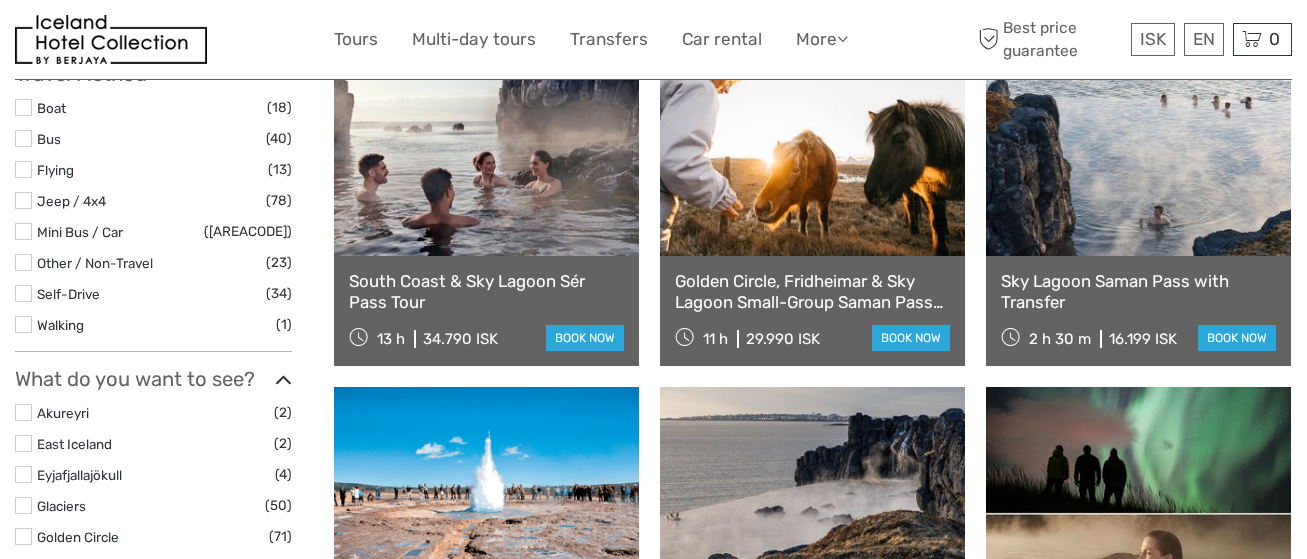 scroll, scrollTop: 914, scrollLeft: 0, axis: vertical 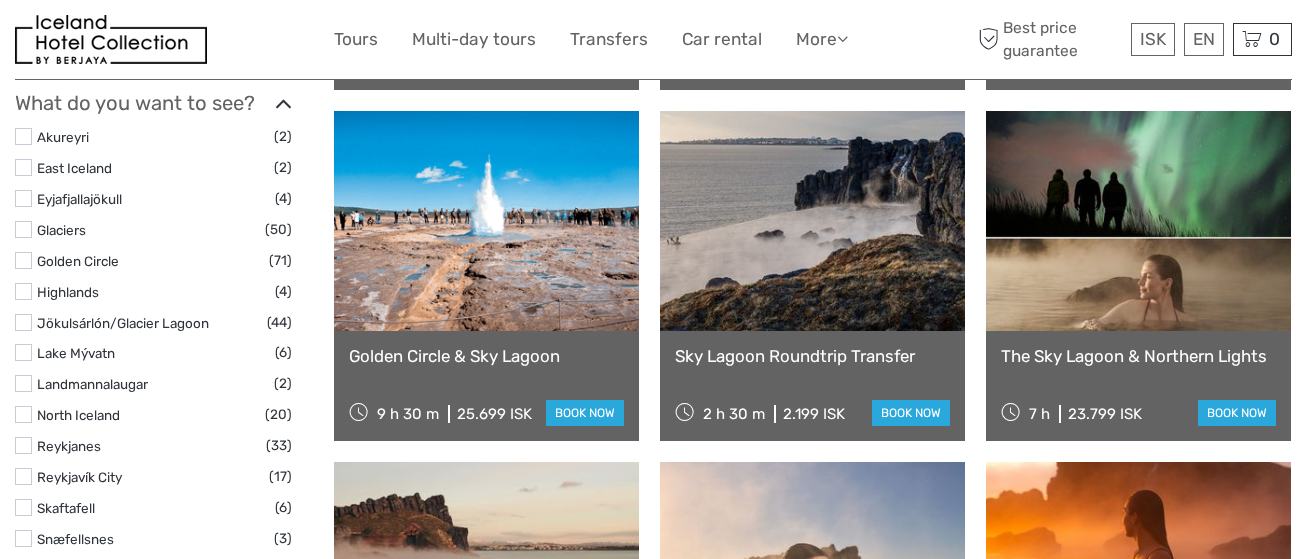 type on "sky lagoon" 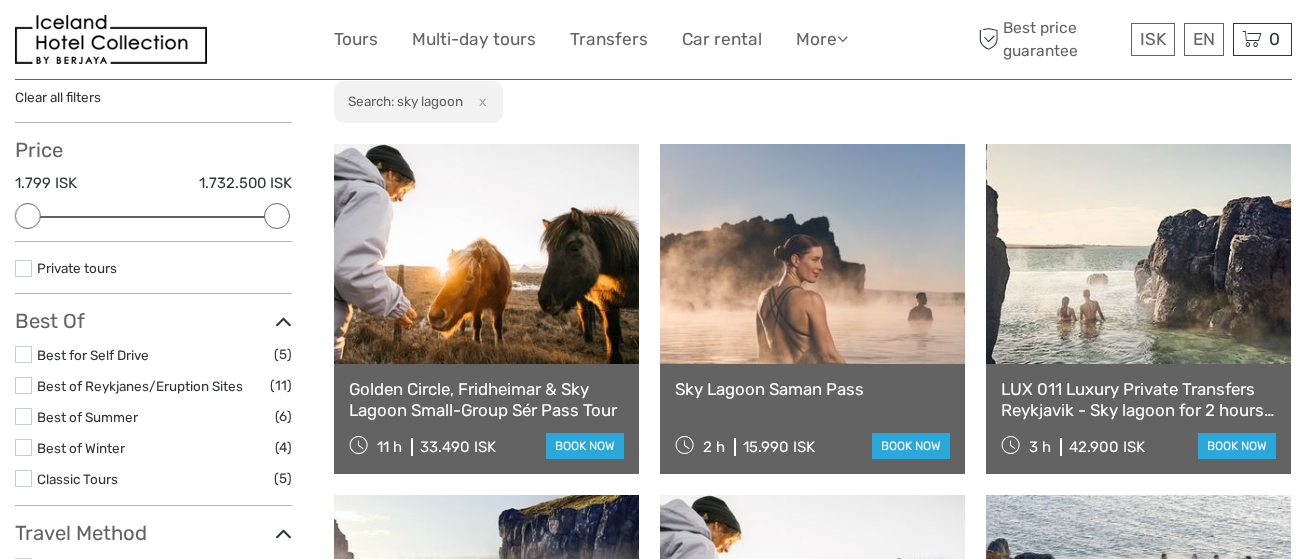 scroll, scrollTop: 214, scrollLeft: 0, axis: vertical 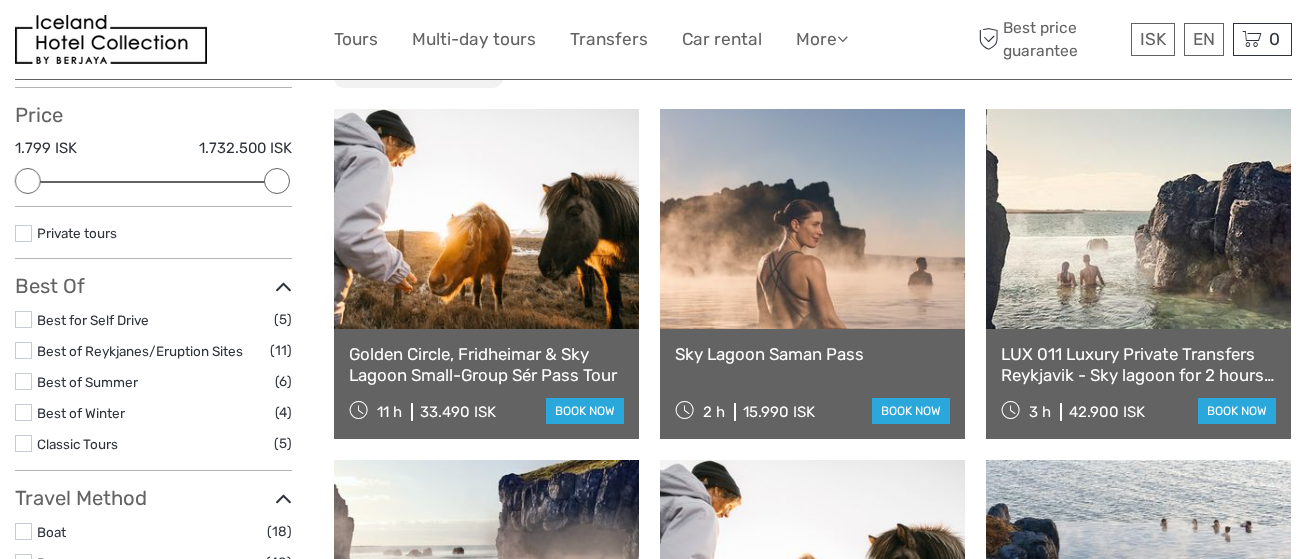 click on "LUX 011 Luxury Private Transfers Reykjavik - Sky lagoon for 2 hours stop - Reykjavik" at bounding box center (1138, 364) 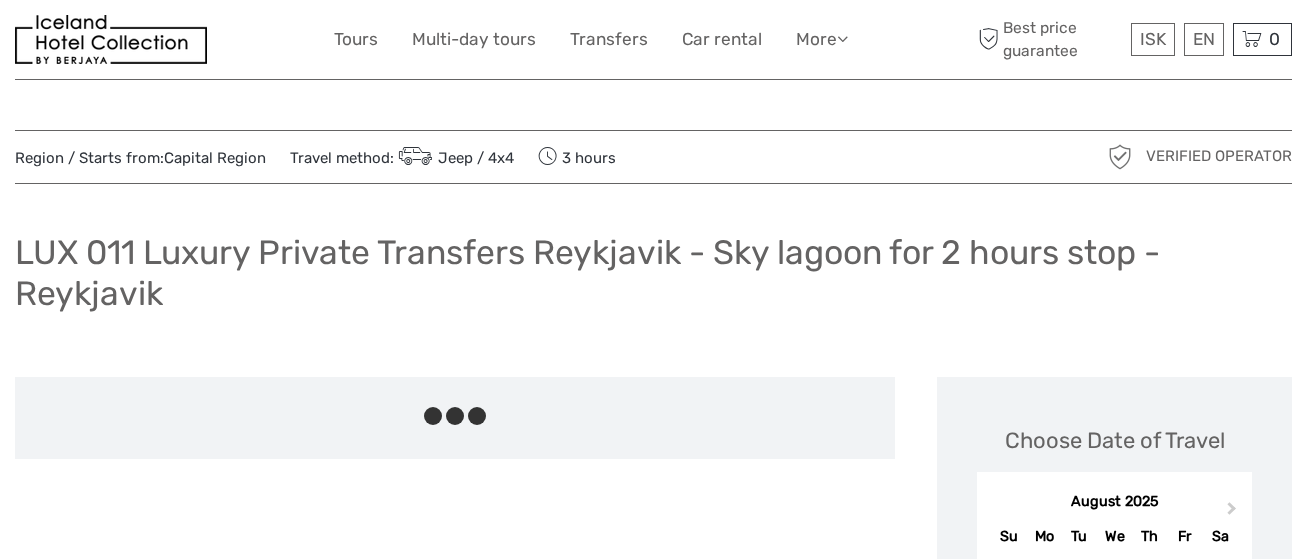 scroll, scrollTop: 0, scrollLeft: 0, axis: both 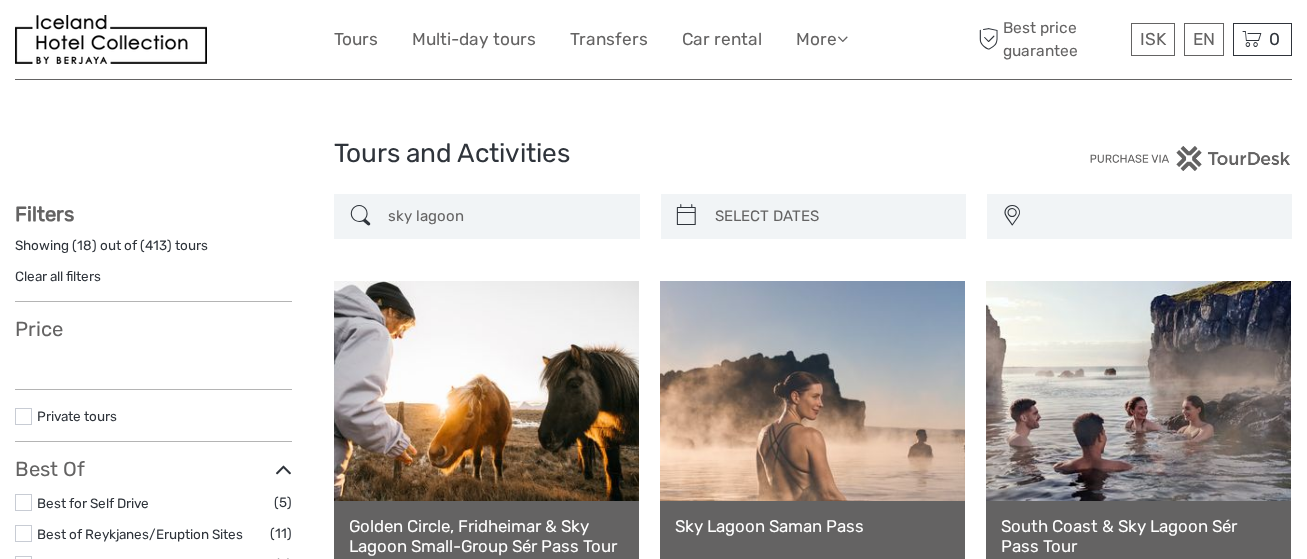 select 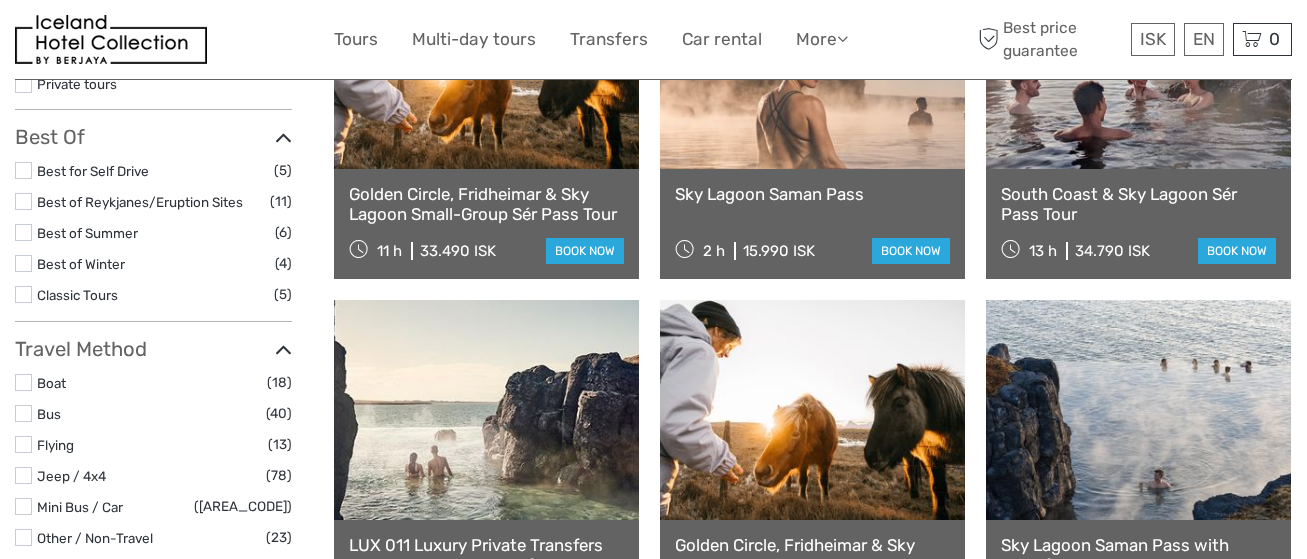 scroll, scrollTop: 514, scrollLeft: 0, axis: vertical 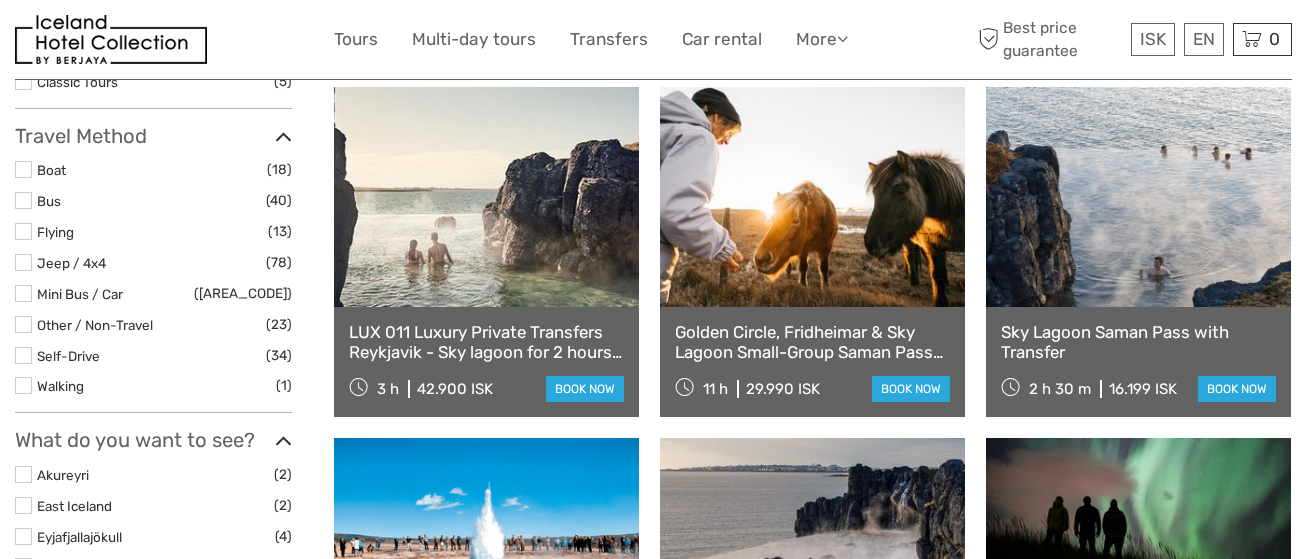 select 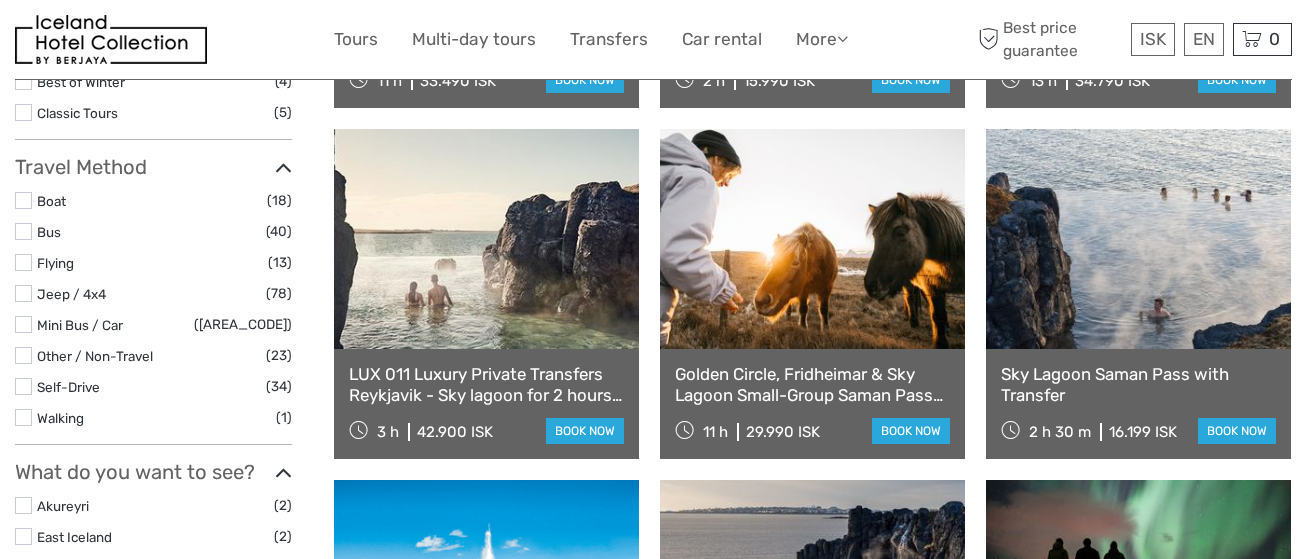 click on "Sky Lagoon Saman Pass with Transfer" at bounding box center (1138, 384) 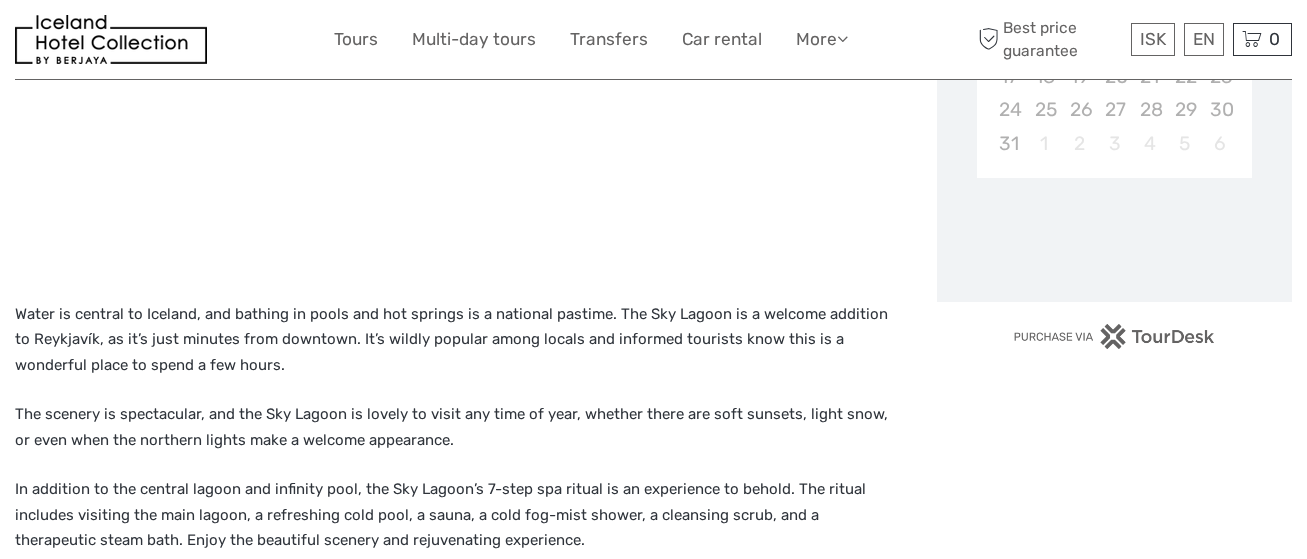 scroll, scrollTop: 600, scrollLeft: 0, axis: vertical 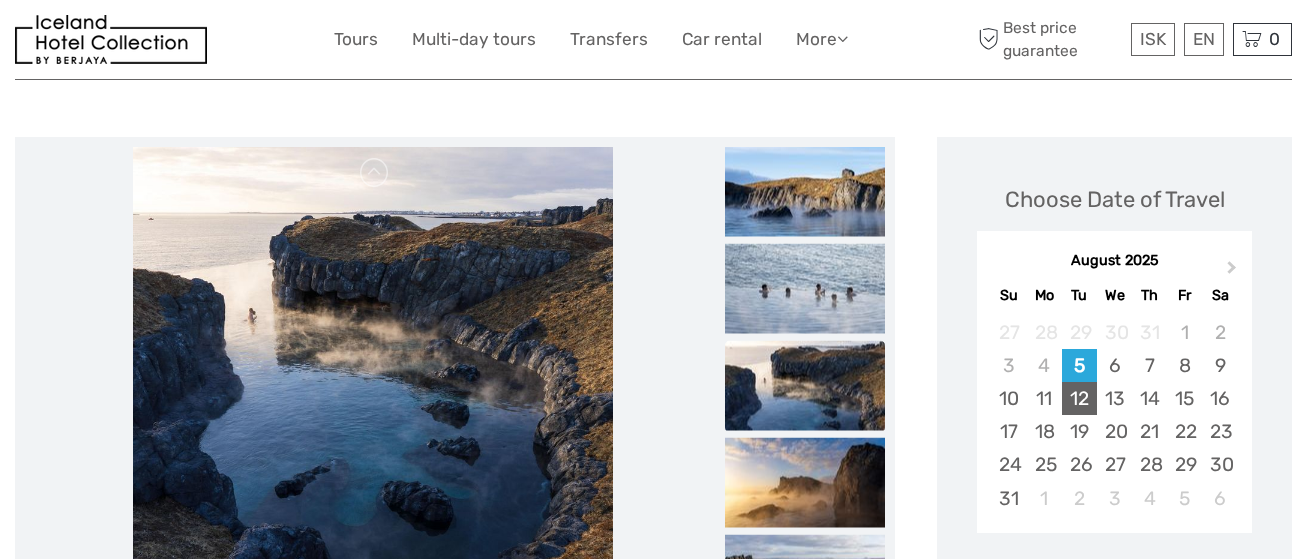 click on "12" at bounding box center (1079, 398) 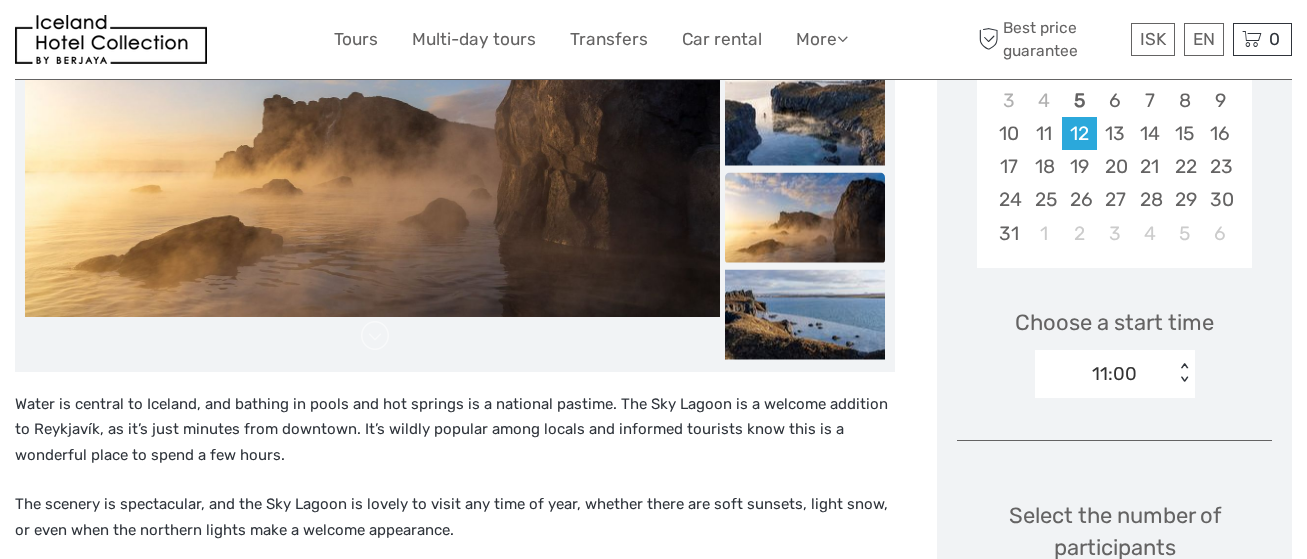 scroll, scrollTop: 500, scrollLeft: 0, axis: vertical 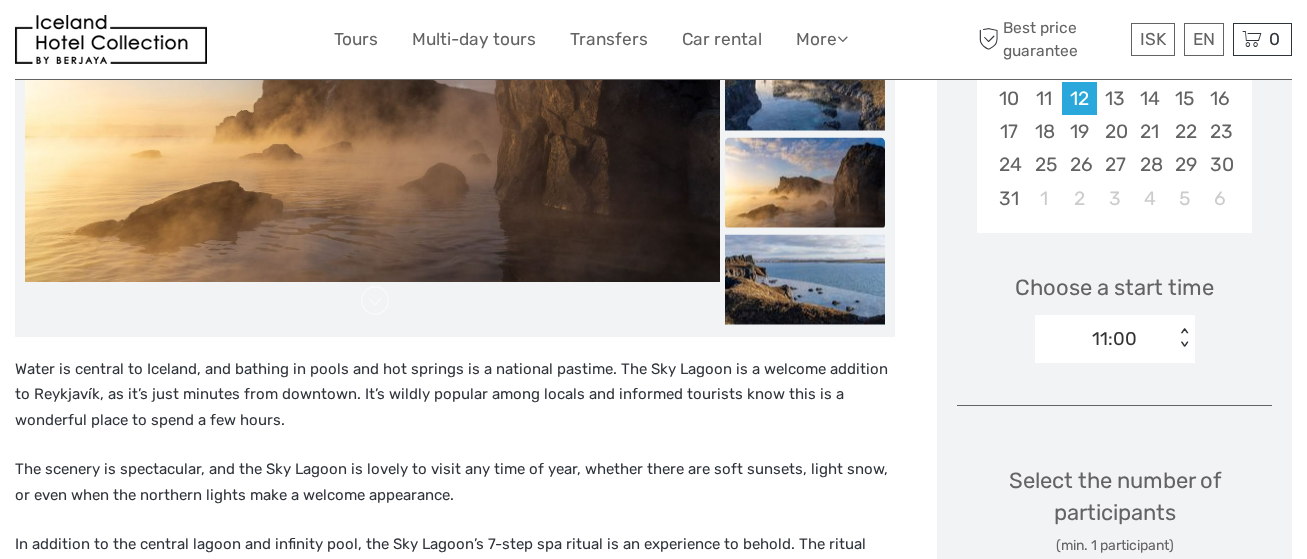 click on "< >" at bounding box center [1183, 338] 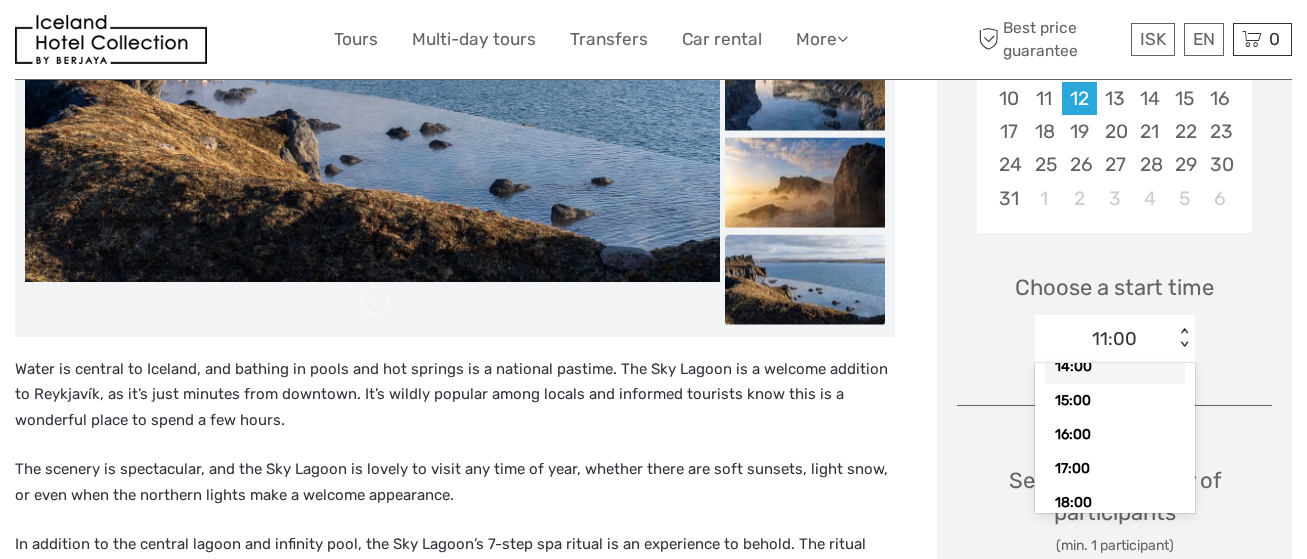 scroll, scrollTop: 128, scrollLeft: 0, axis: vertical 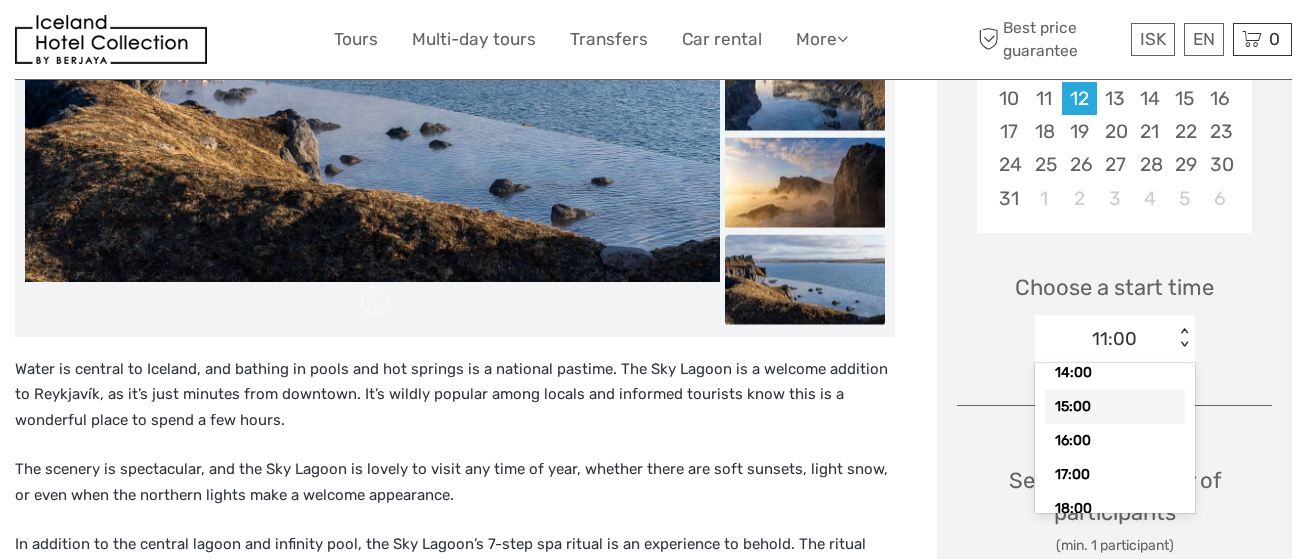 click on "15:00" at bounding box center [1115, 407] 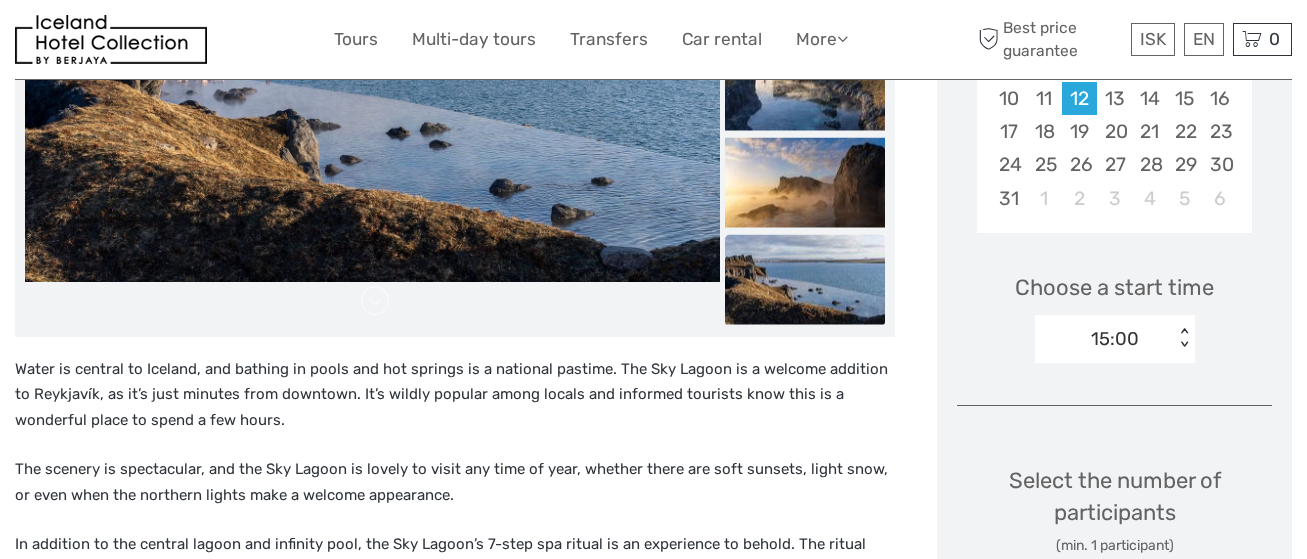 click on "Choose a start time option 15:00, selected.   Select is focused , press Down to open the menu,  15:00 < >" at bounding box center [1114, 309] 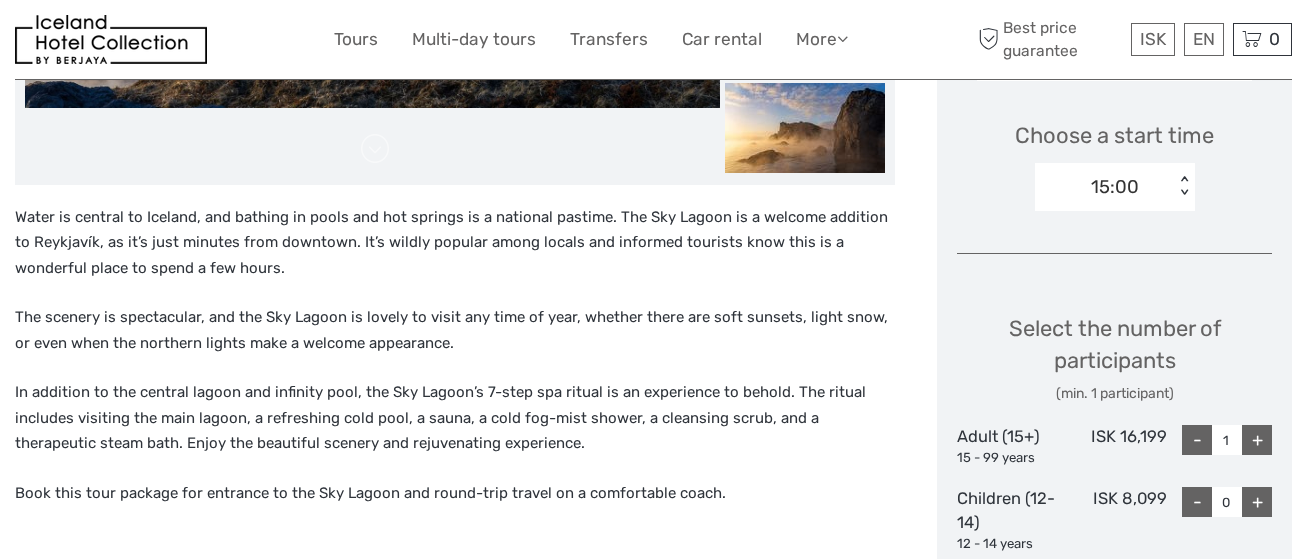 scroll, scrollTop: 700, scrollLeft: 0, axis: vertical 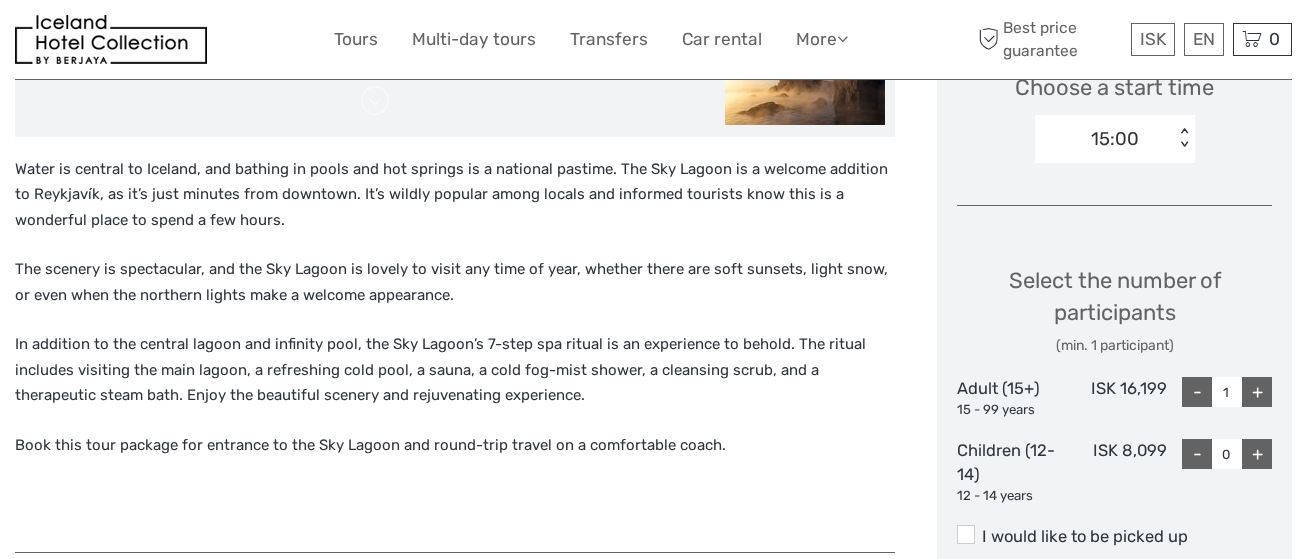 click on "+" at bounding box center (1257, 392) 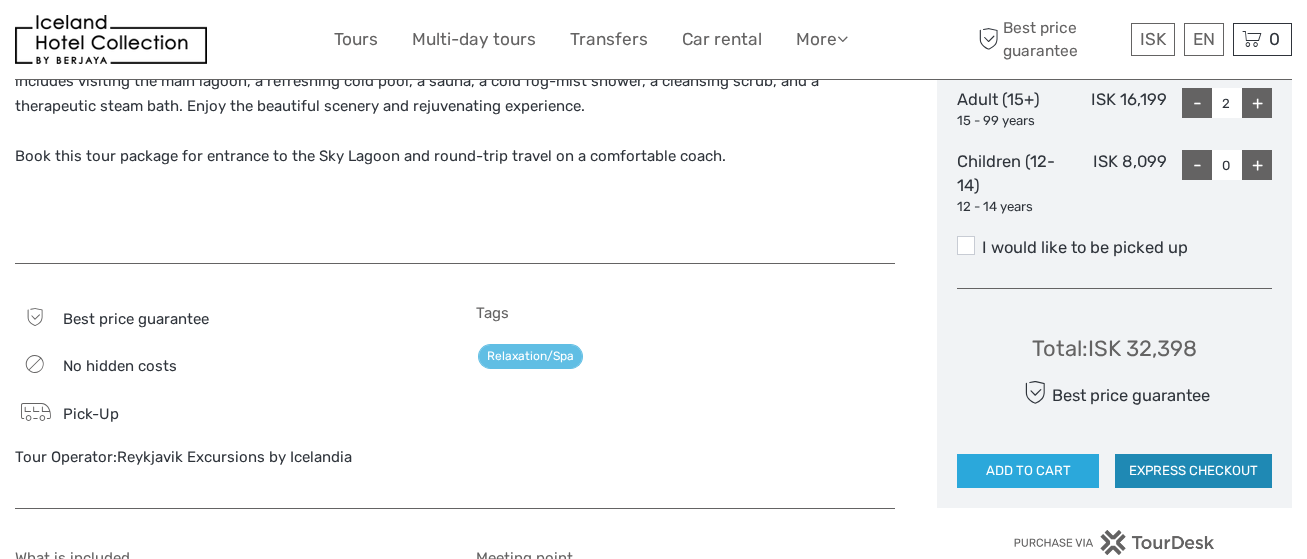 scroll, scrollTop: 1000, scrollLeft: 0, axis: vertical 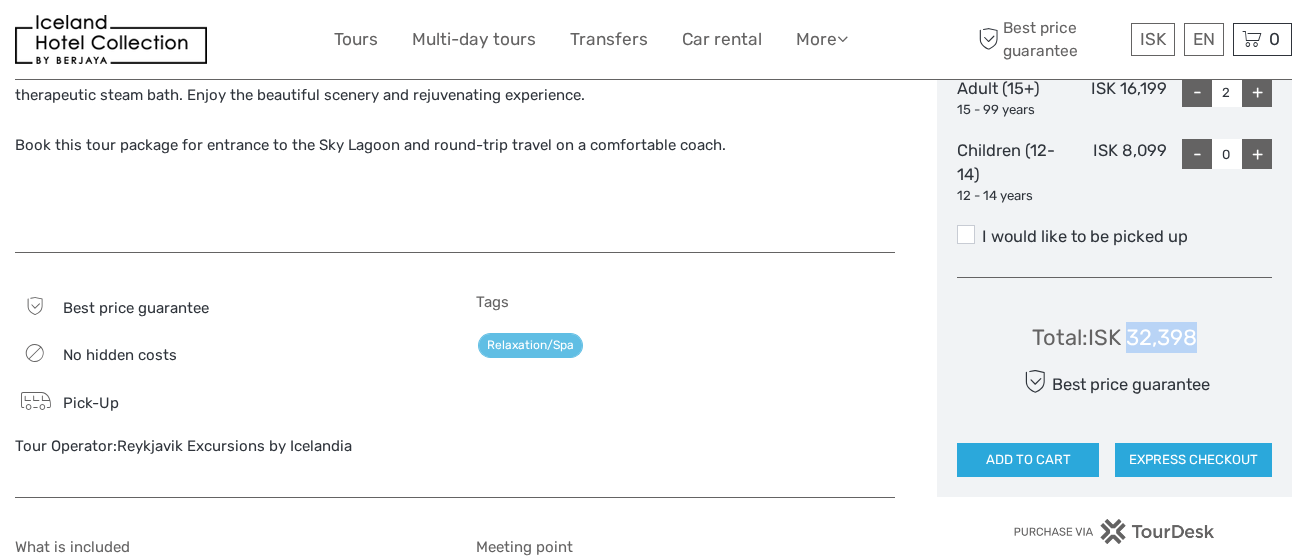 drag, startPoint x: 1181, startPoint y: 343, endPoint x: 1133, endPoint y: 337, distance: 48.373547 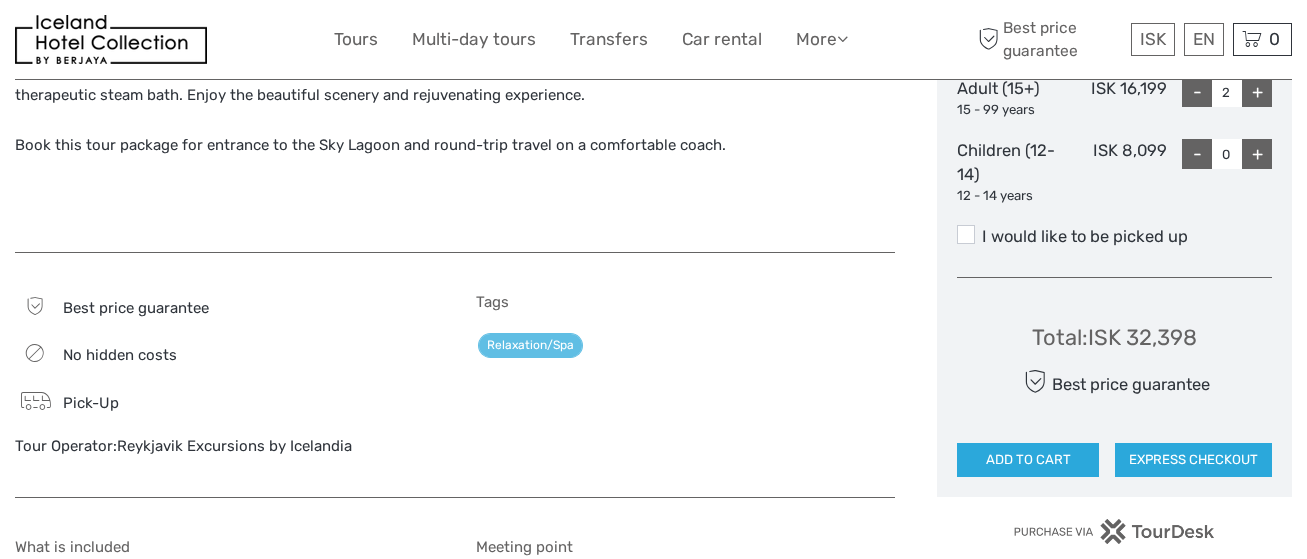 click at bounding box center [1114, 277] 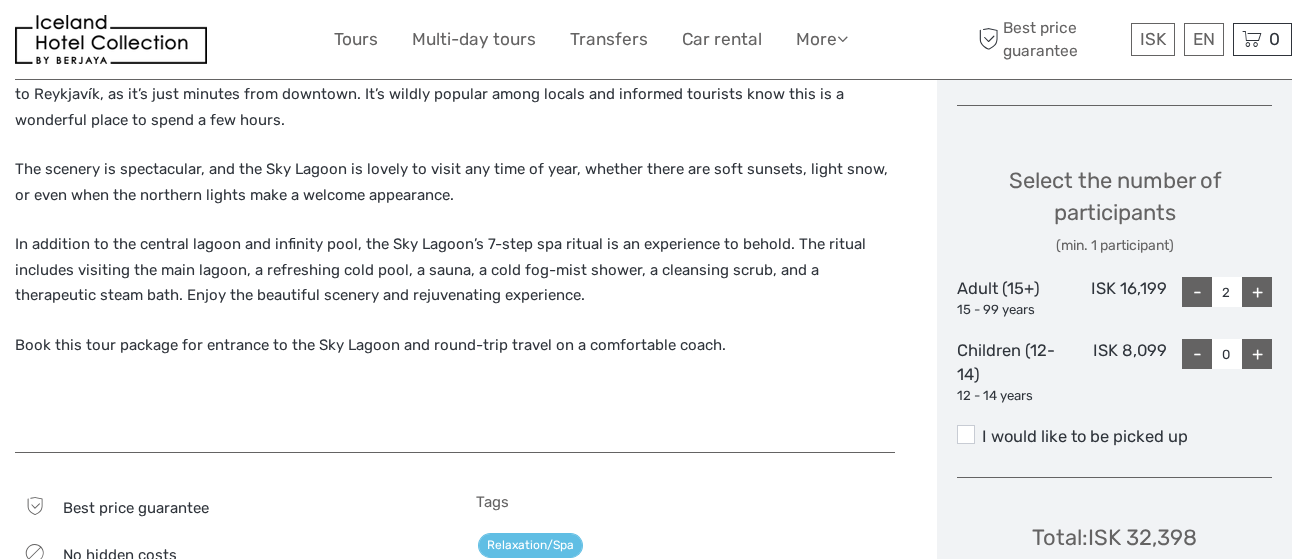 scroll, scrollTop: 900, scrollLeft: 0, axis: vertical 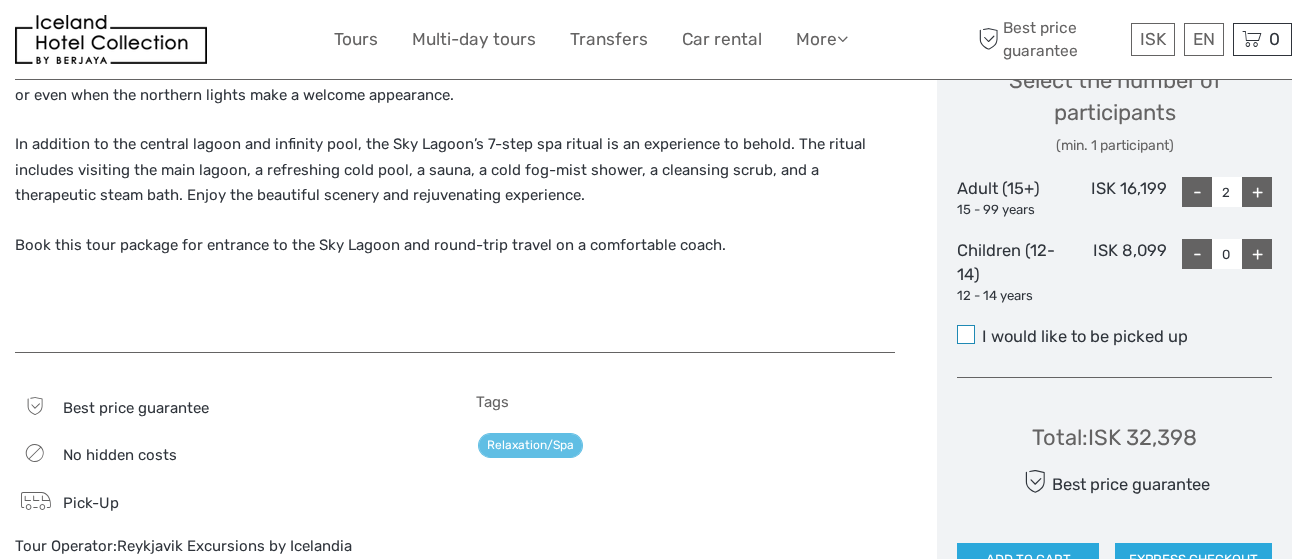click at bounding box center (966, 334) 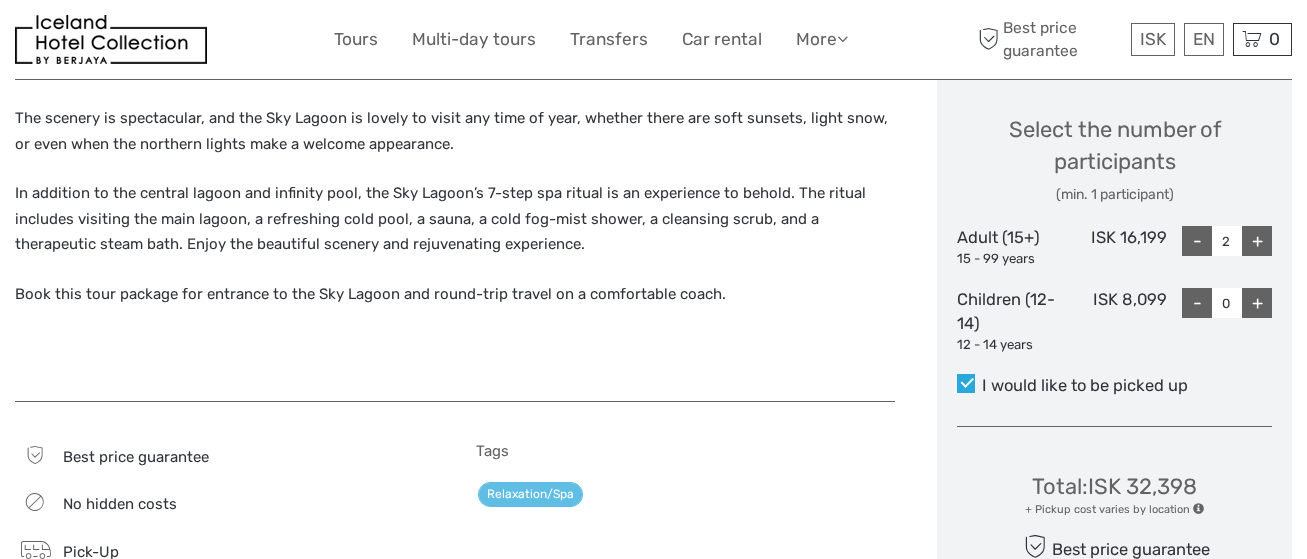 scroll, scrollTop: 1000, scrollLeft: 0, axis: vertical 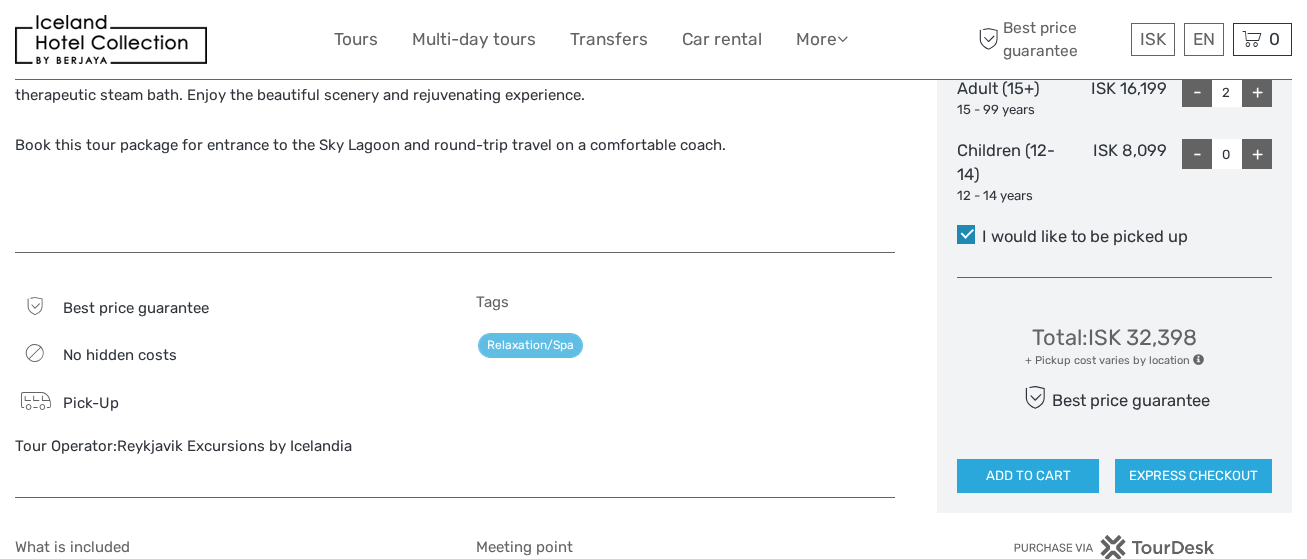 click at bounding box center (966, 234) 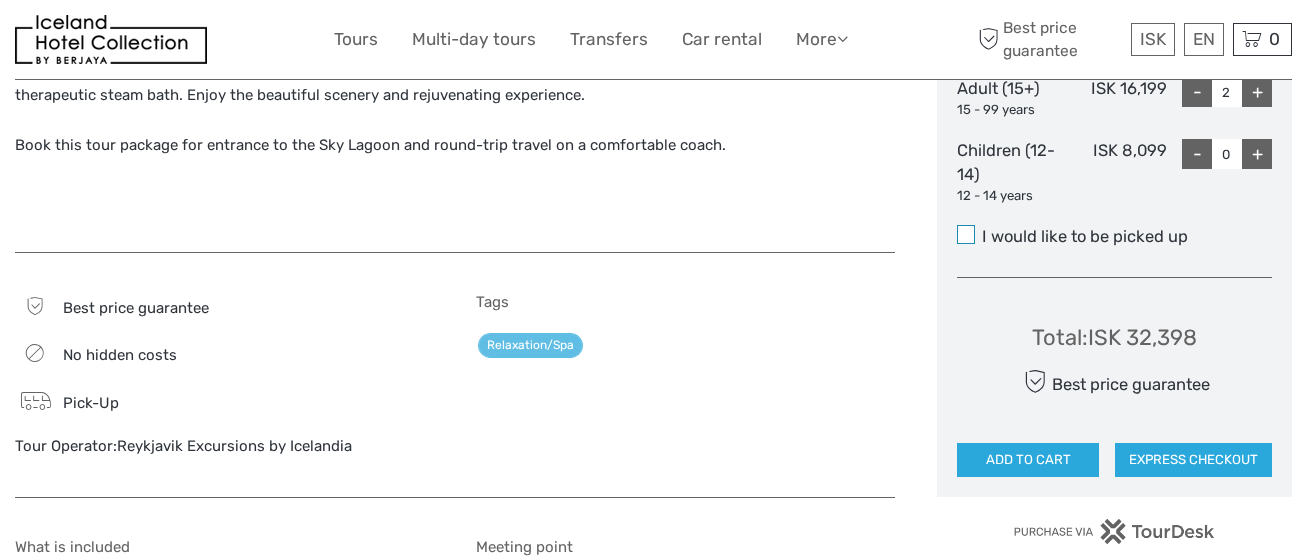 click at bounding box center [966, 234] 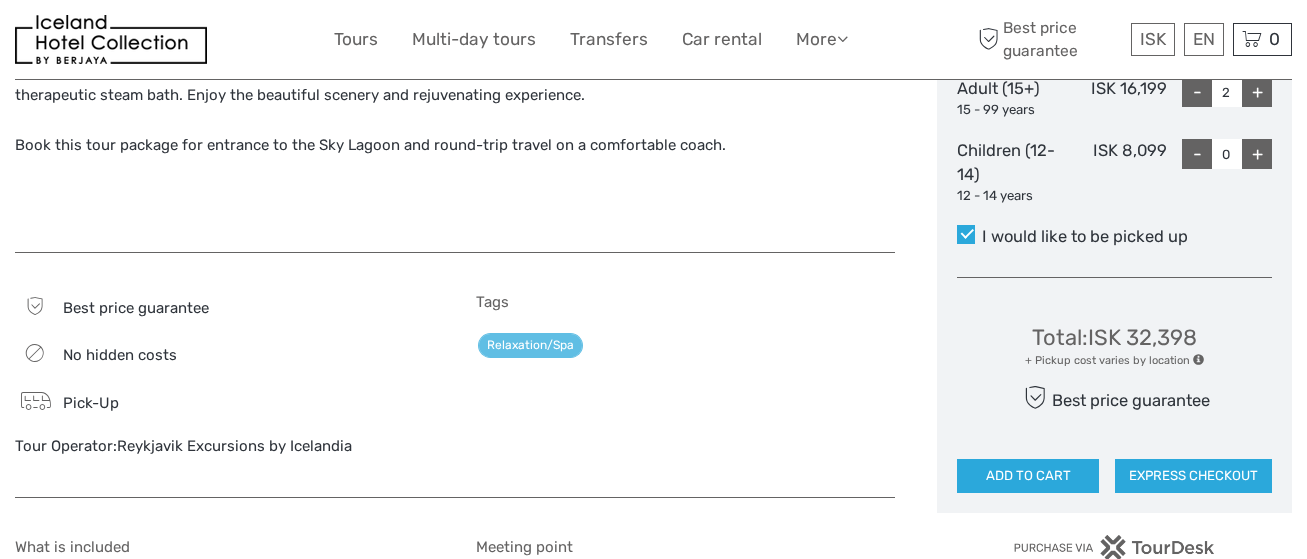 click at bounding box center (1198, 359) 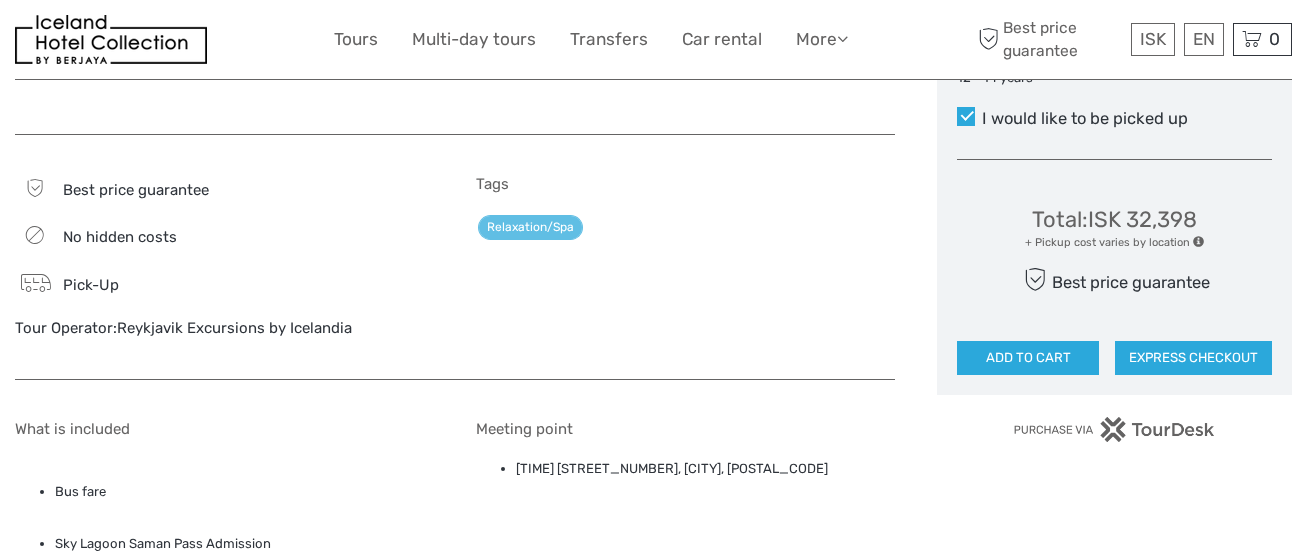 scroll, scrollTop: 1100, scrollLeft: 0, axis: vertical 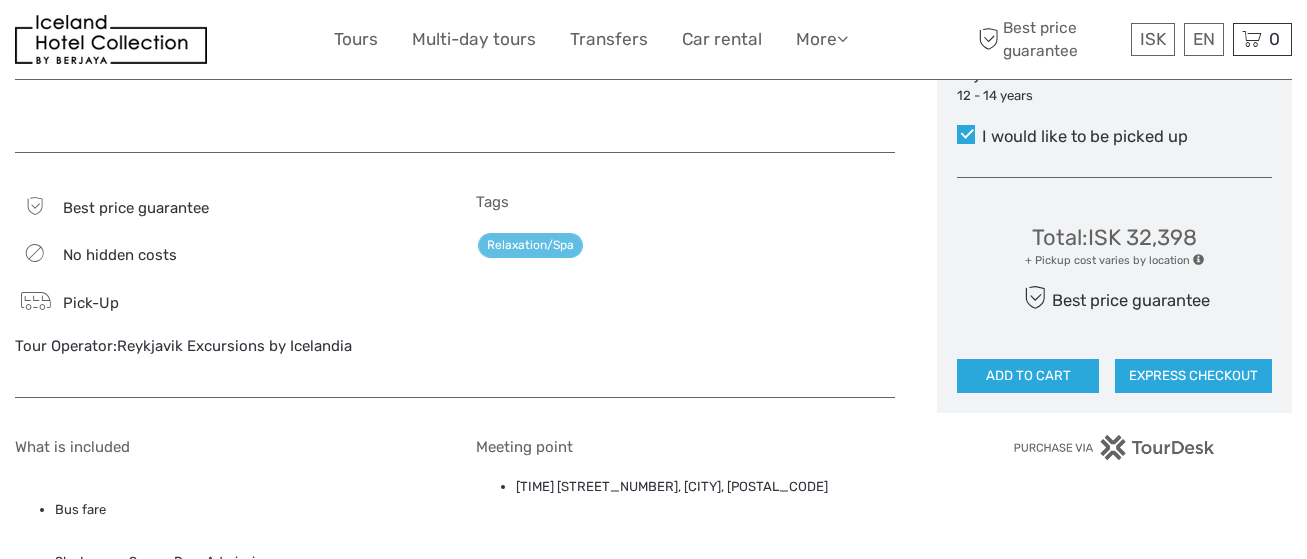drag, startPoint x: 1013, startPoint y: 375, endPoint x: 983, endPoint y: 415, distance: 50 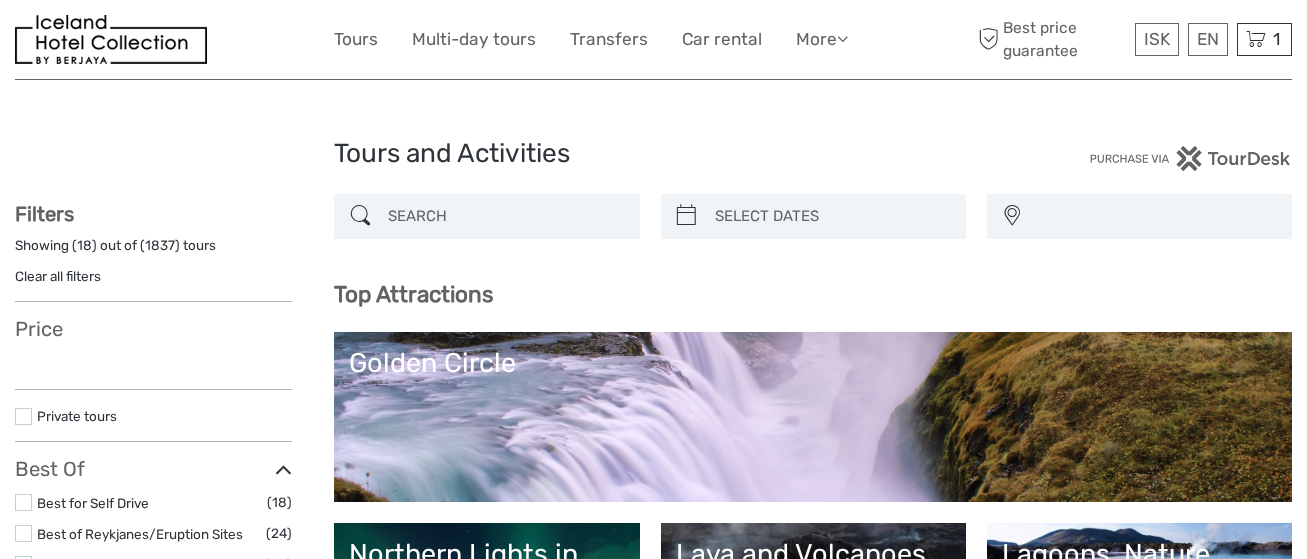 select 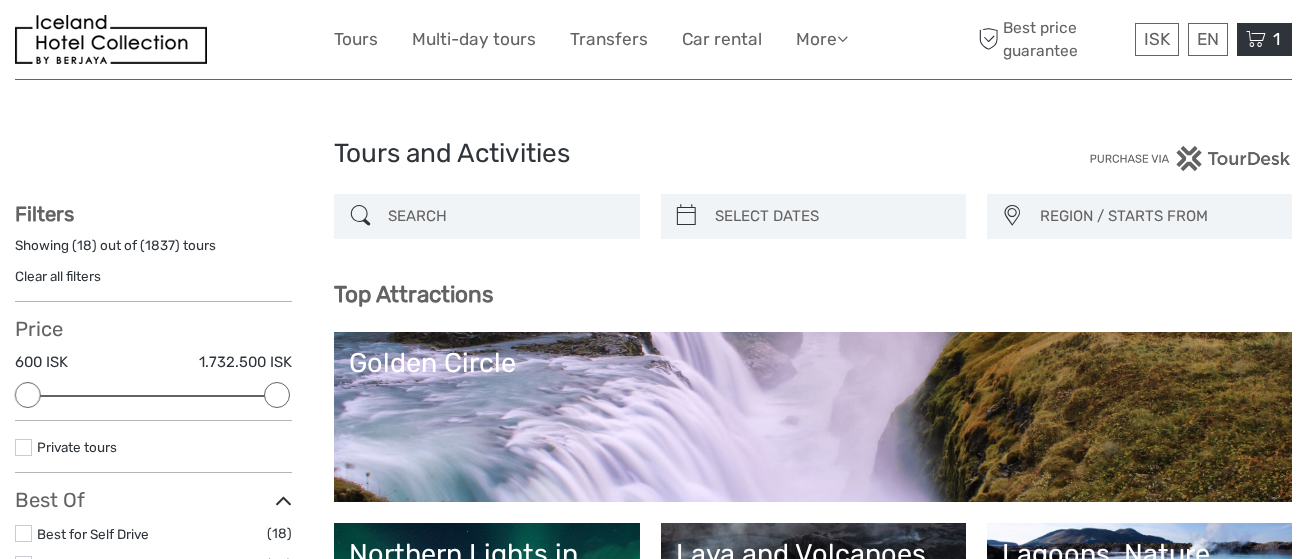 scroll, scrollTop: 0, scrollLeft: 0, axis: both 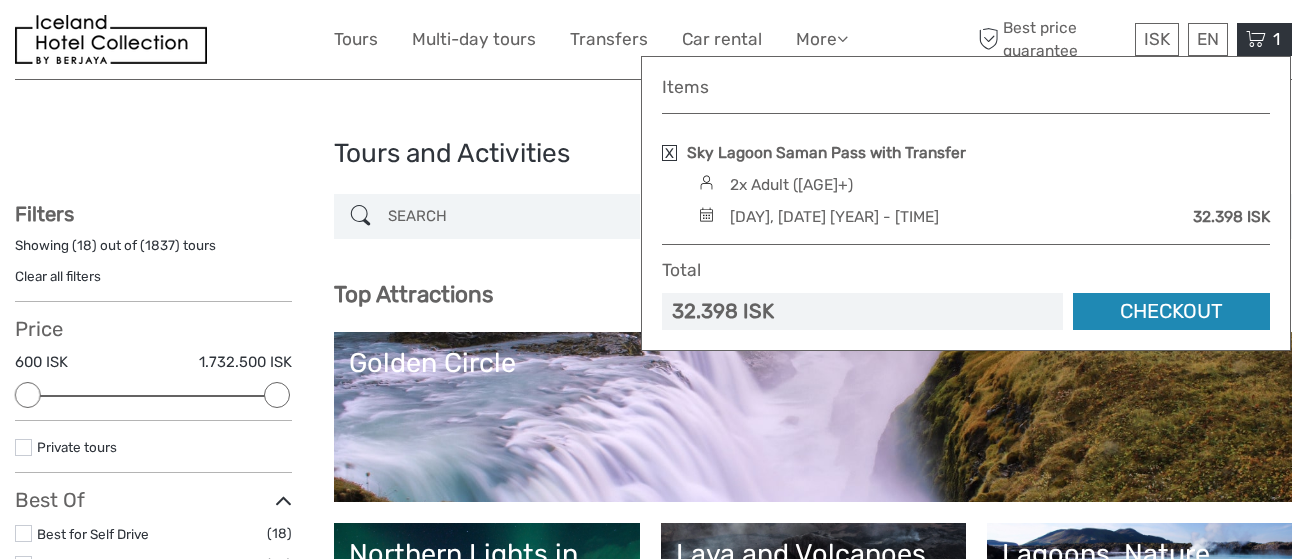 click on "Checkout" at bounding box center [1171, 311] 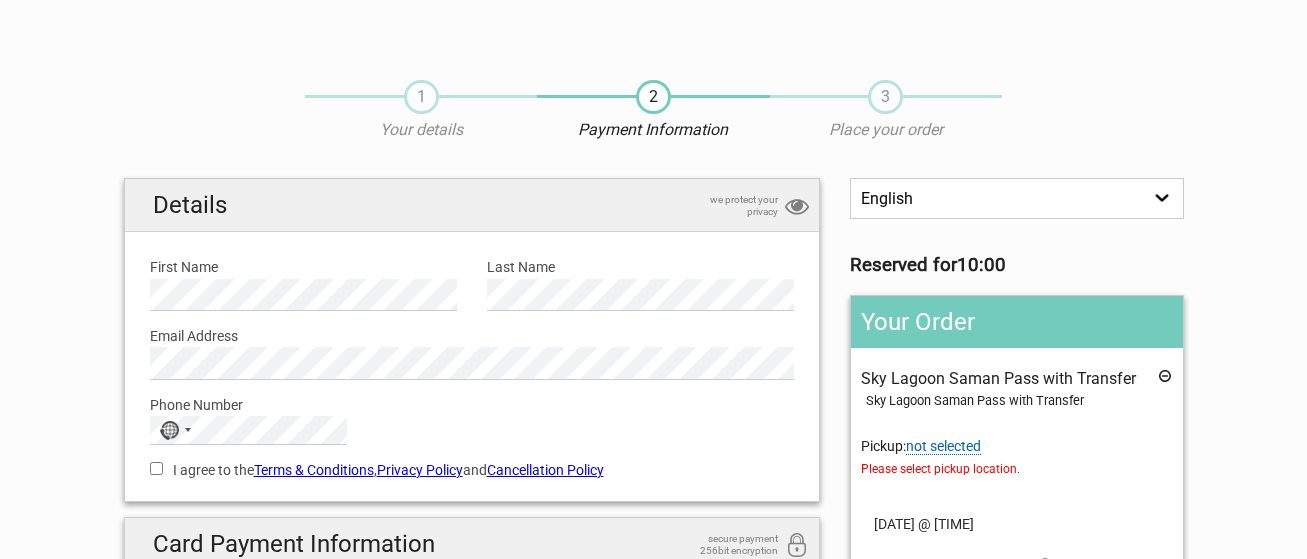 scroll, scrollTop: 0, scrollLeft: 0, axis: both 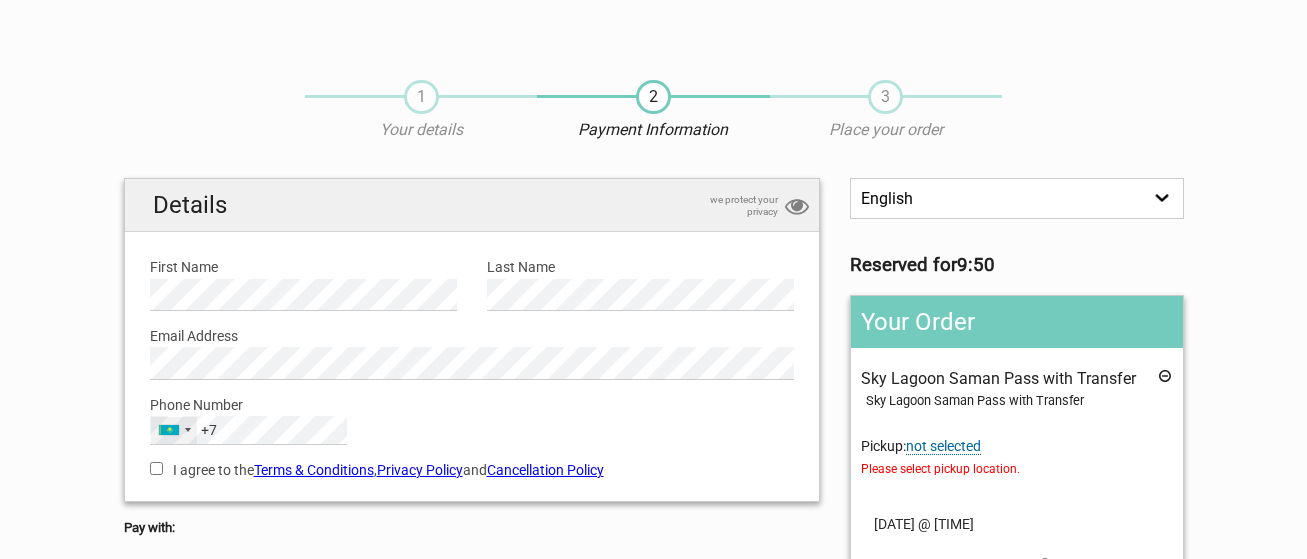 click on "Kazakhstan +7" at bounding box center (174, 430) 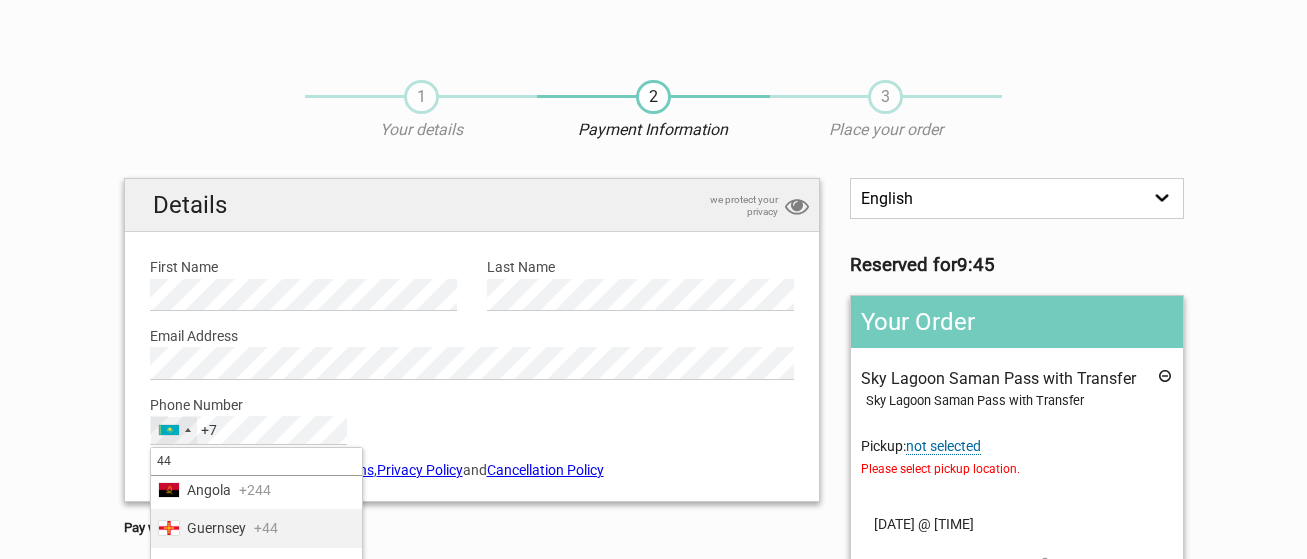 scroll, scrollTop: 7, scrollLeft: 0, axis: vertical 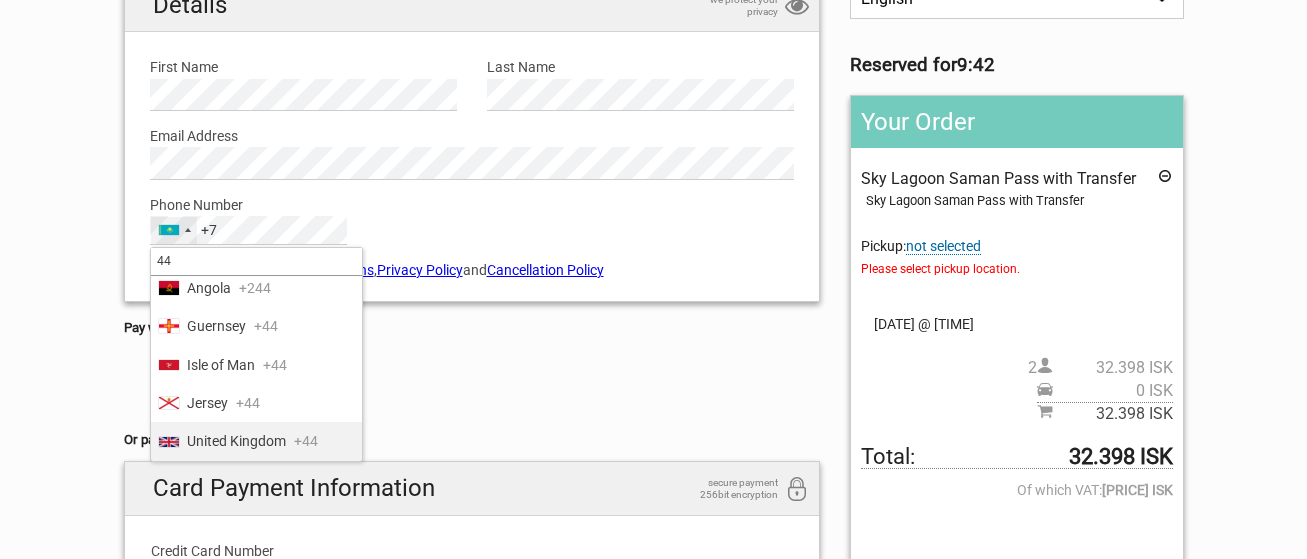 type on "44" 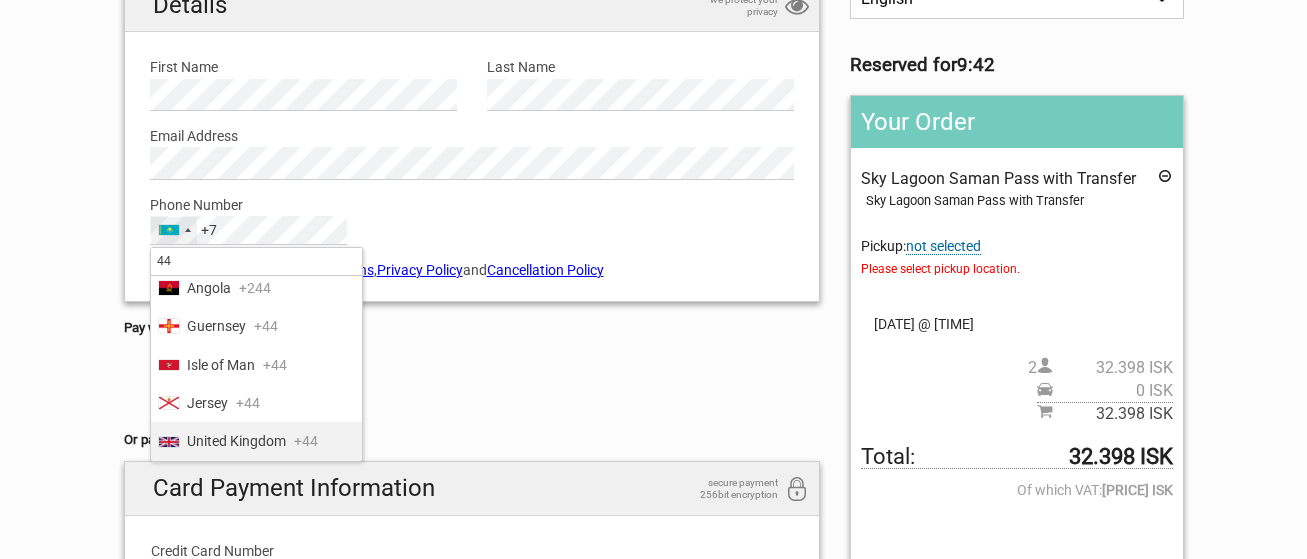 click on "United Kingdom +44" at bounding box center [256, 441] 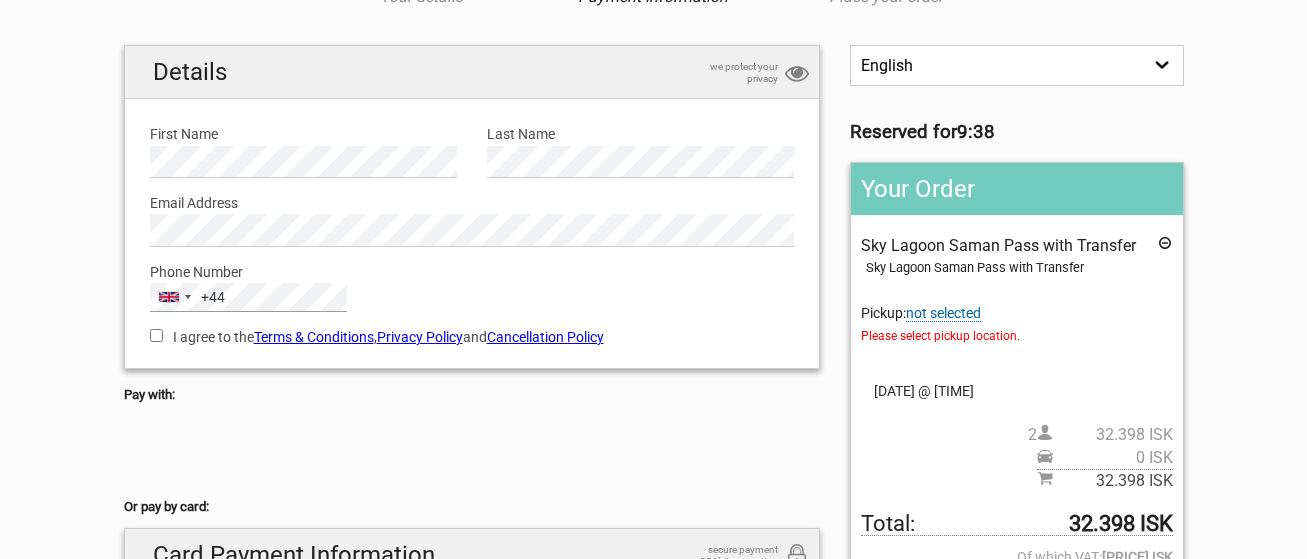 scroll, scrollTop: 100, scrollLeft: 0, axis: vertical 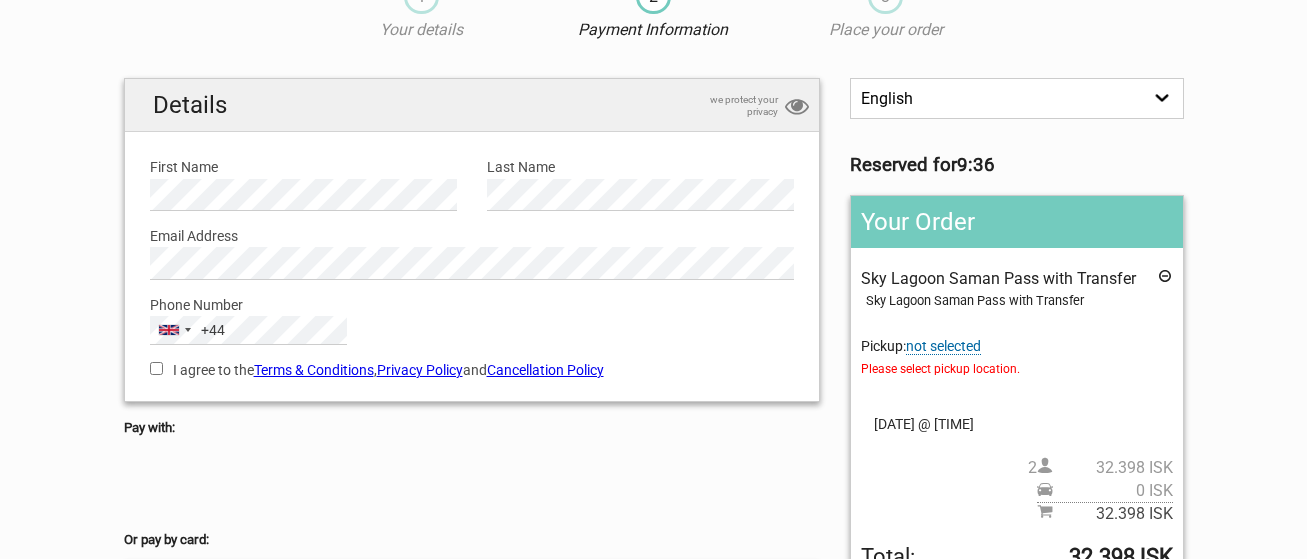 click on "I agree to the  Terms & Conditions ,  Privacy Policy  and  Cancellation Policy" at bounding box center (156, 368) 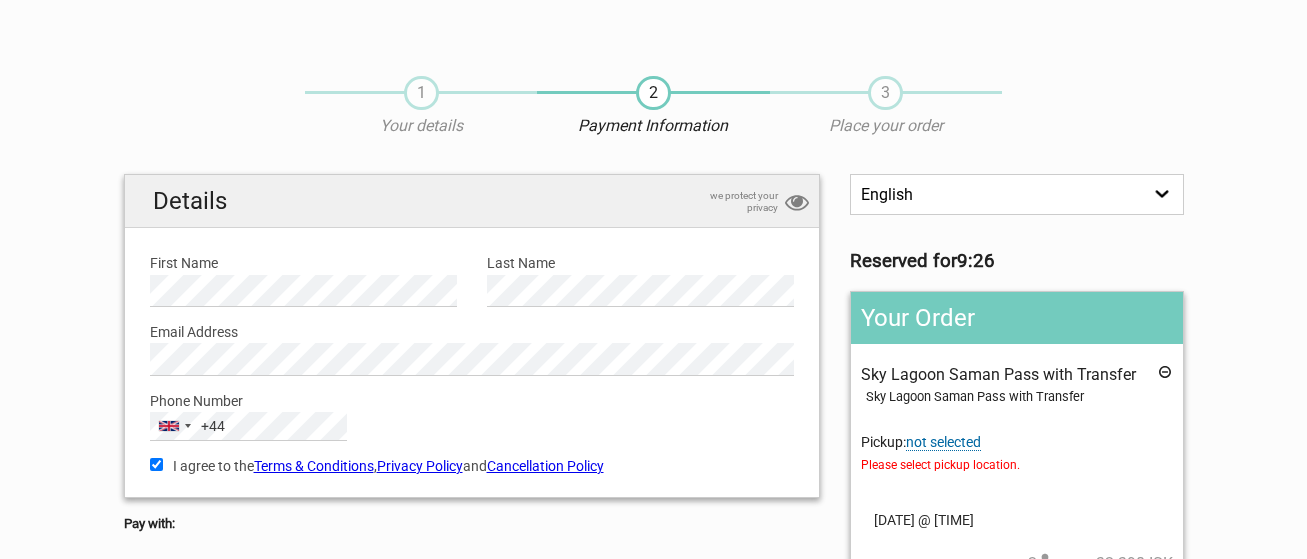 scroll, scrollTop: 0, scrollLeft: 0, axis: both 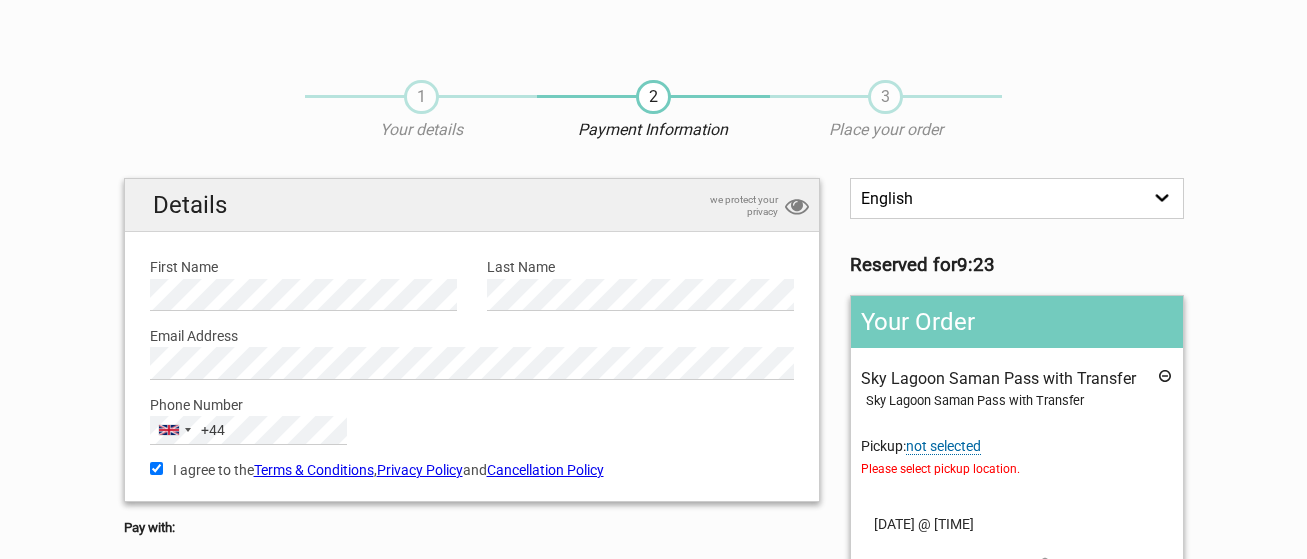 click on "Pay with:" at bounding box center [472, 528] 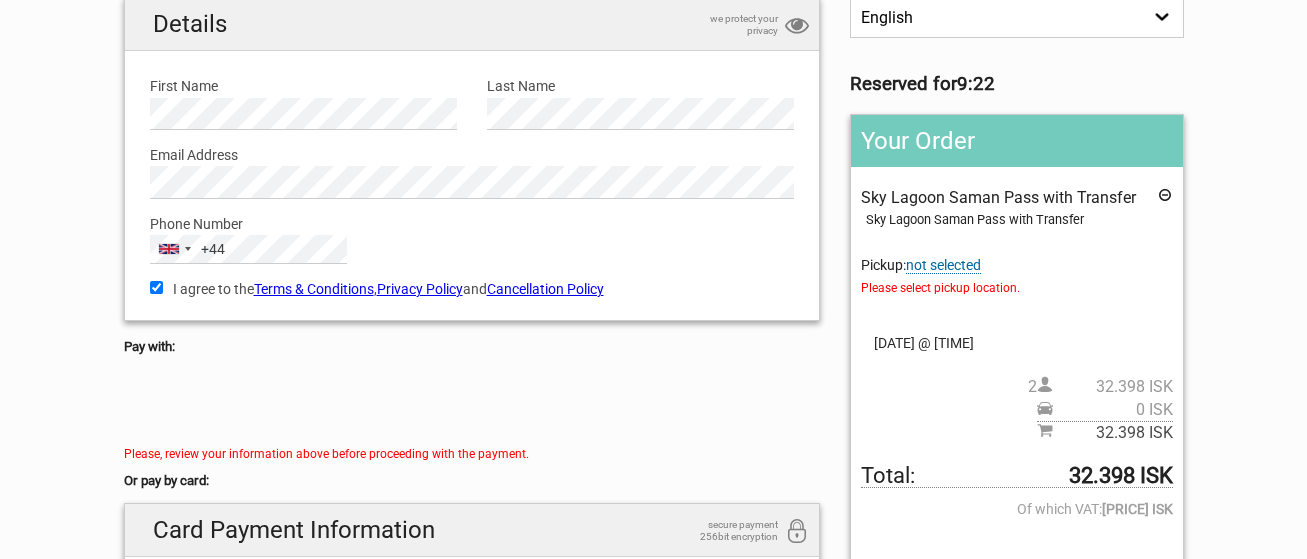 scroll, scrollTop: 200, scrollLeft: 0, axis: vertical 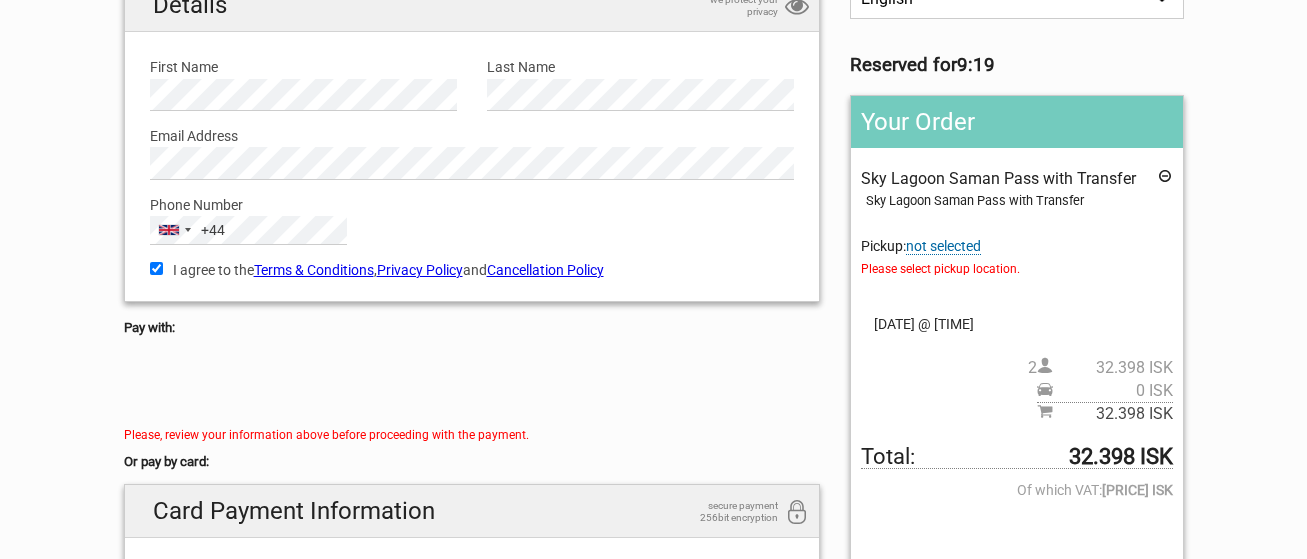 click on "not selected" at bounding box center [943, 246] 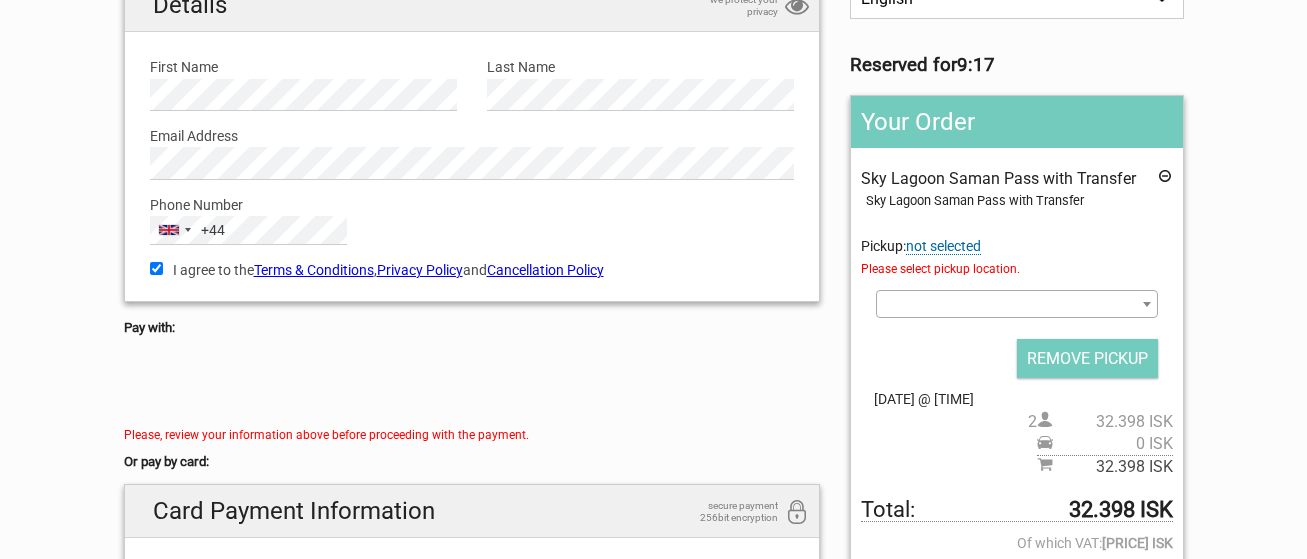 click at bounding box center (1016, 304) 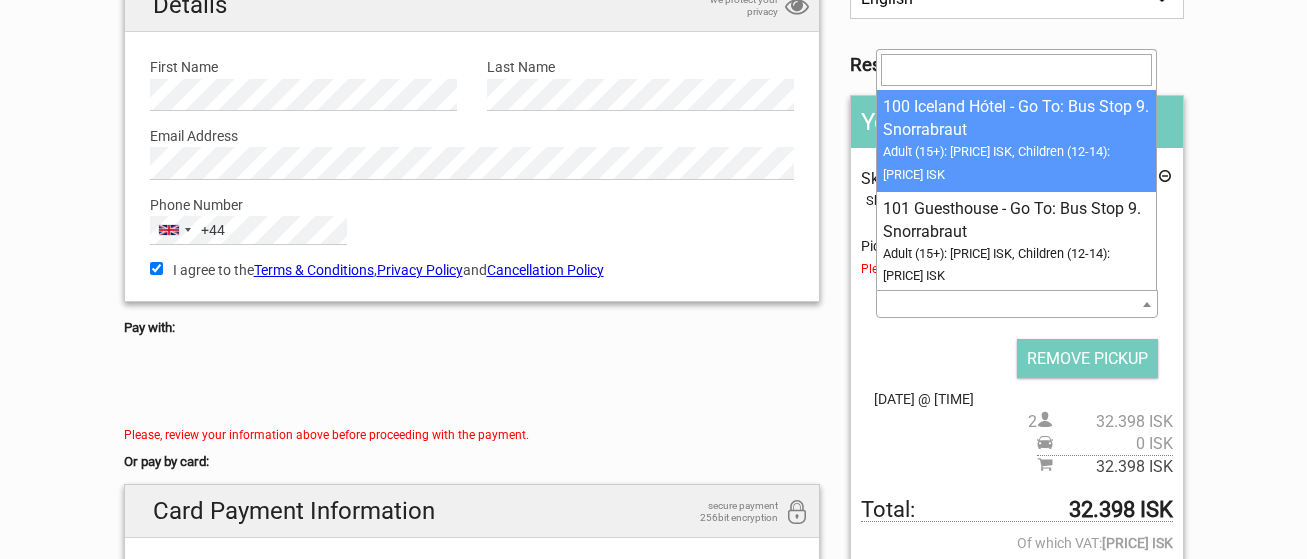 select on "1137539" 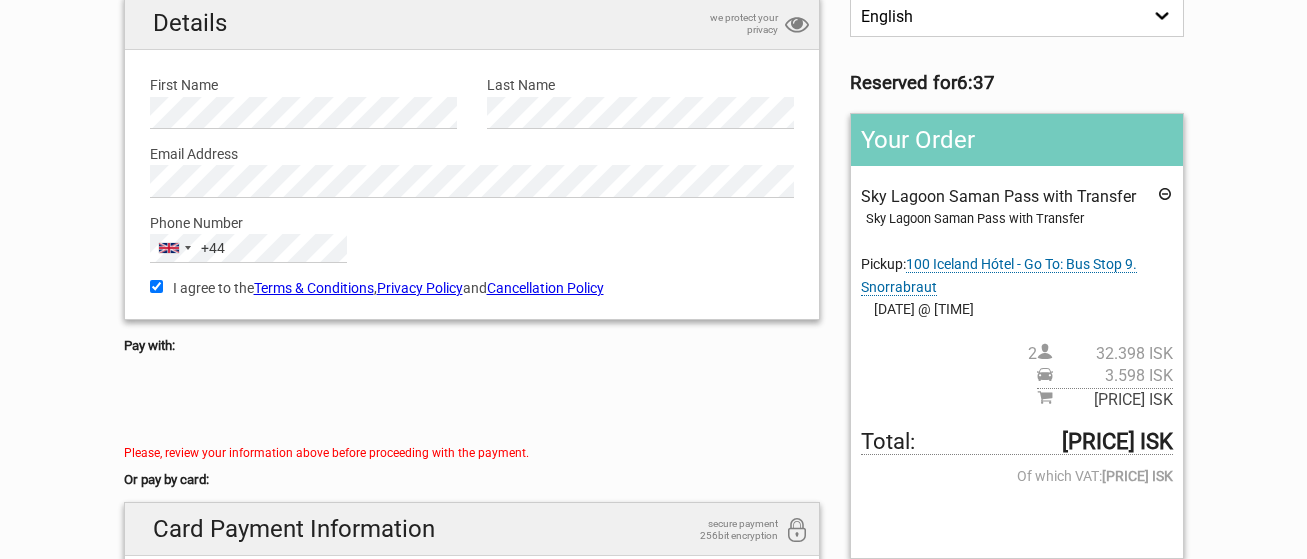 scroll, scrollTop: 100, scrollLeft: 0, axis: vertical 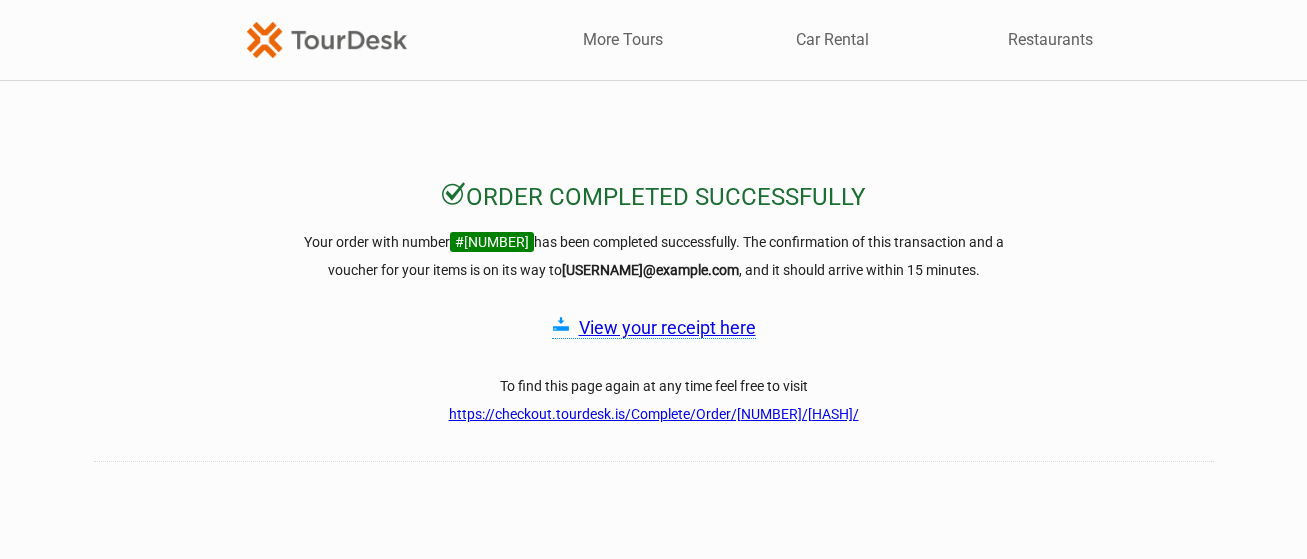 click on "View your receipt here" at bounding box center (667, 327) 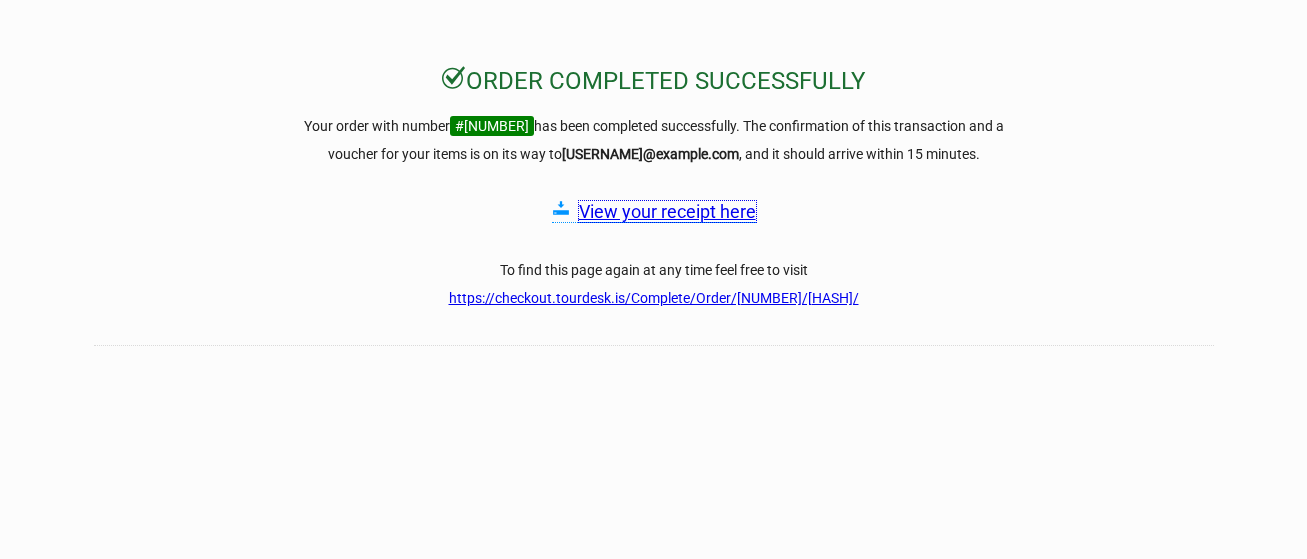 scroll, scrollTop: 0, scrollLeft: 0, axis: both 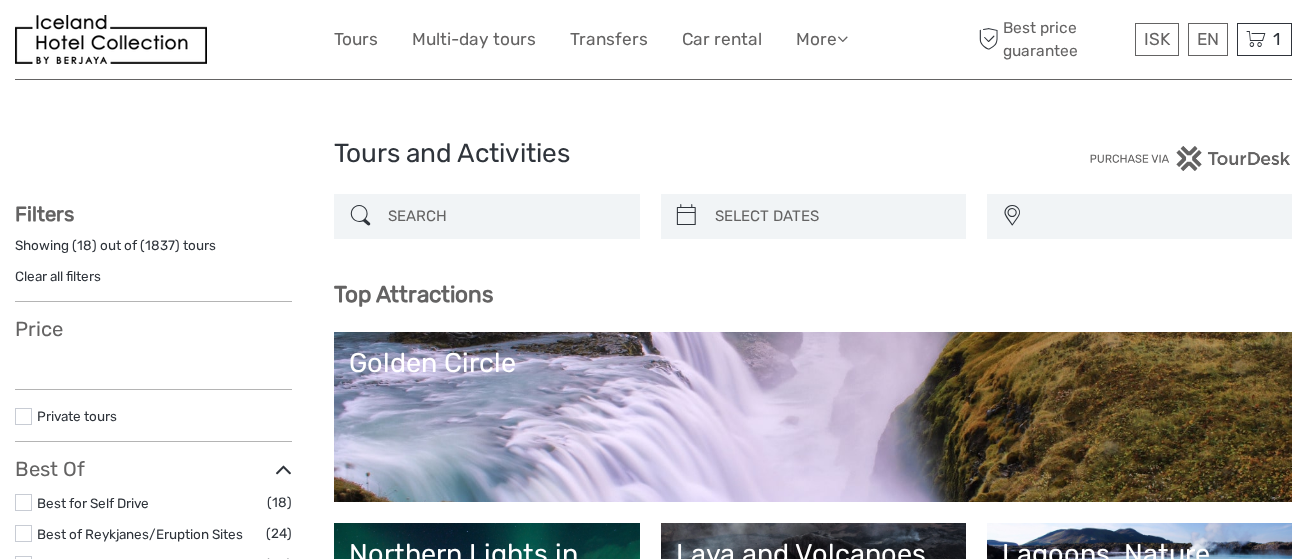 select 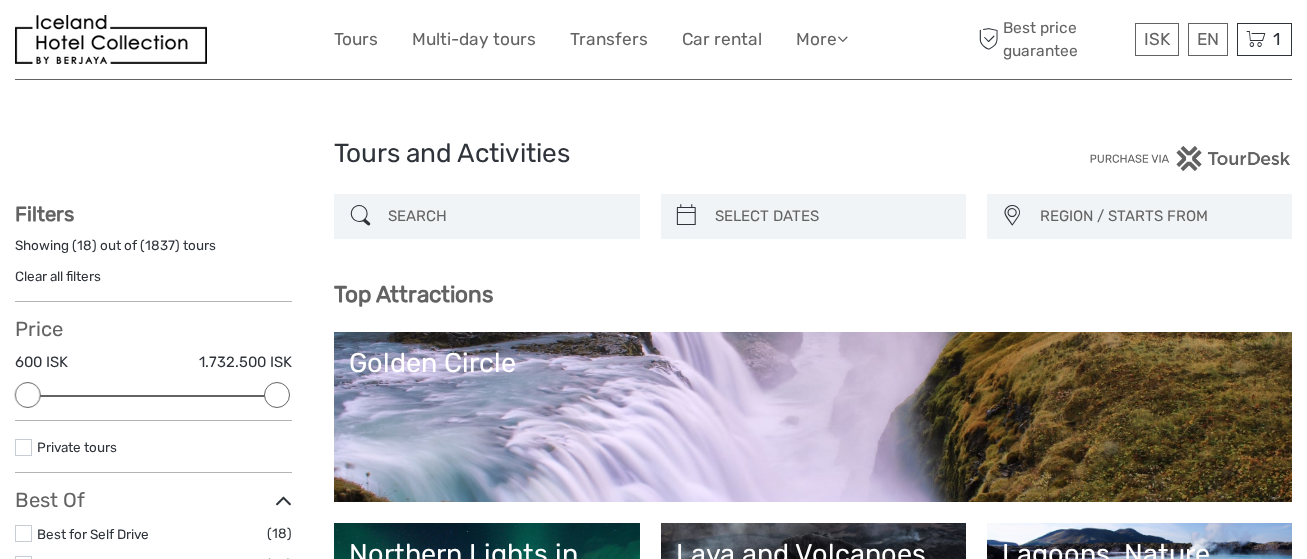 scroll, scrollTop: 0, scrollLeft: 0, axis: both 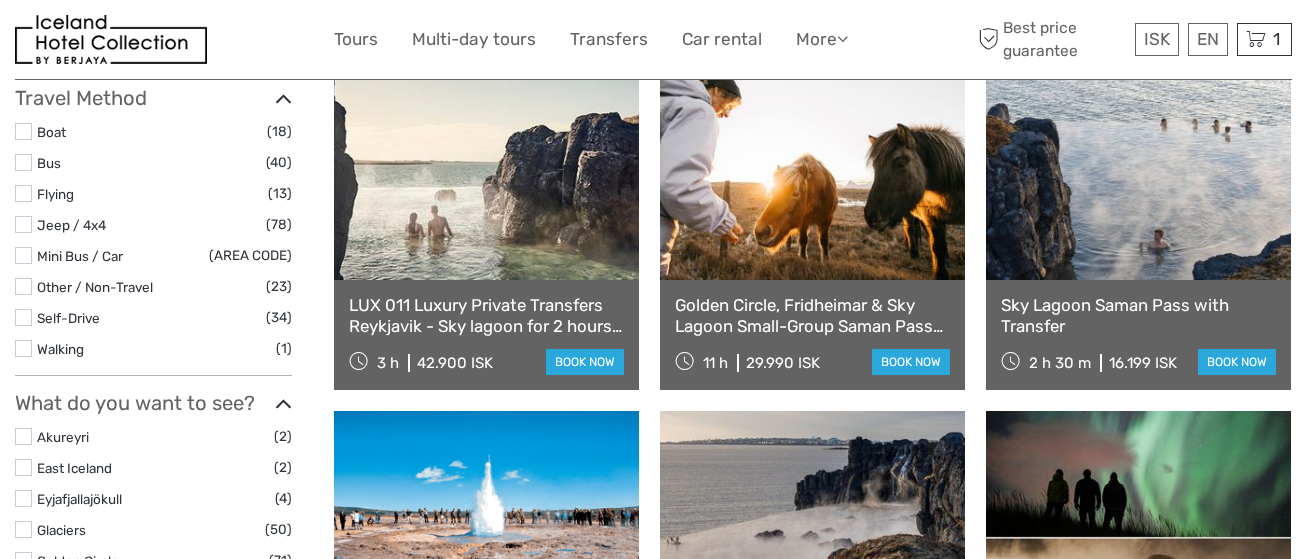 type on "sky lagoon" 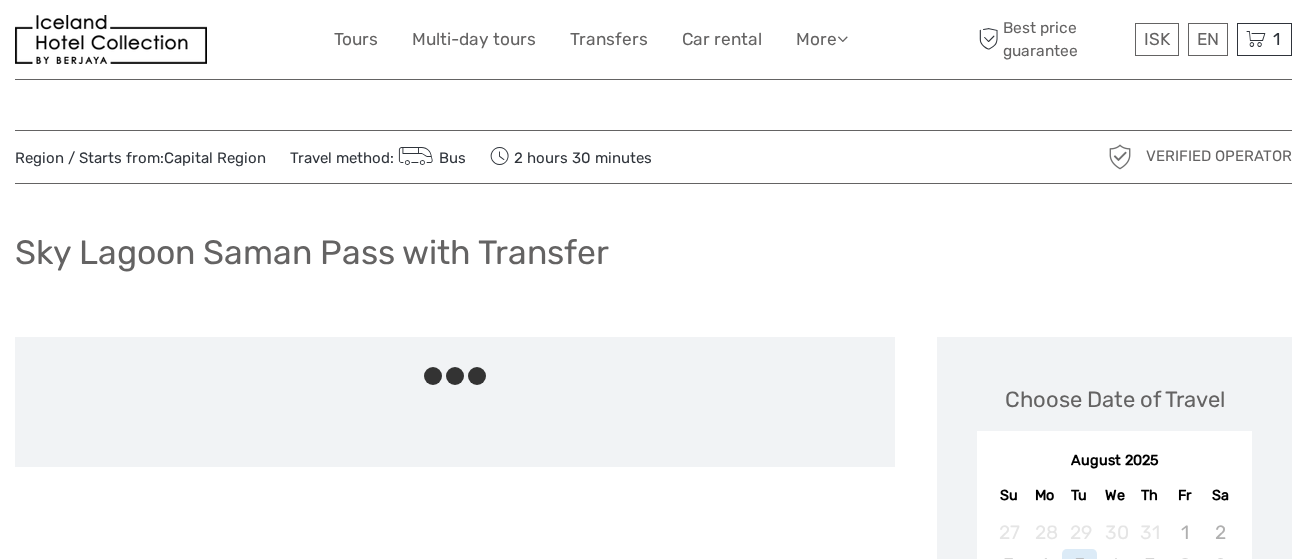scroll, scrollTop: 0, scrollLeft: 0, axis: both 